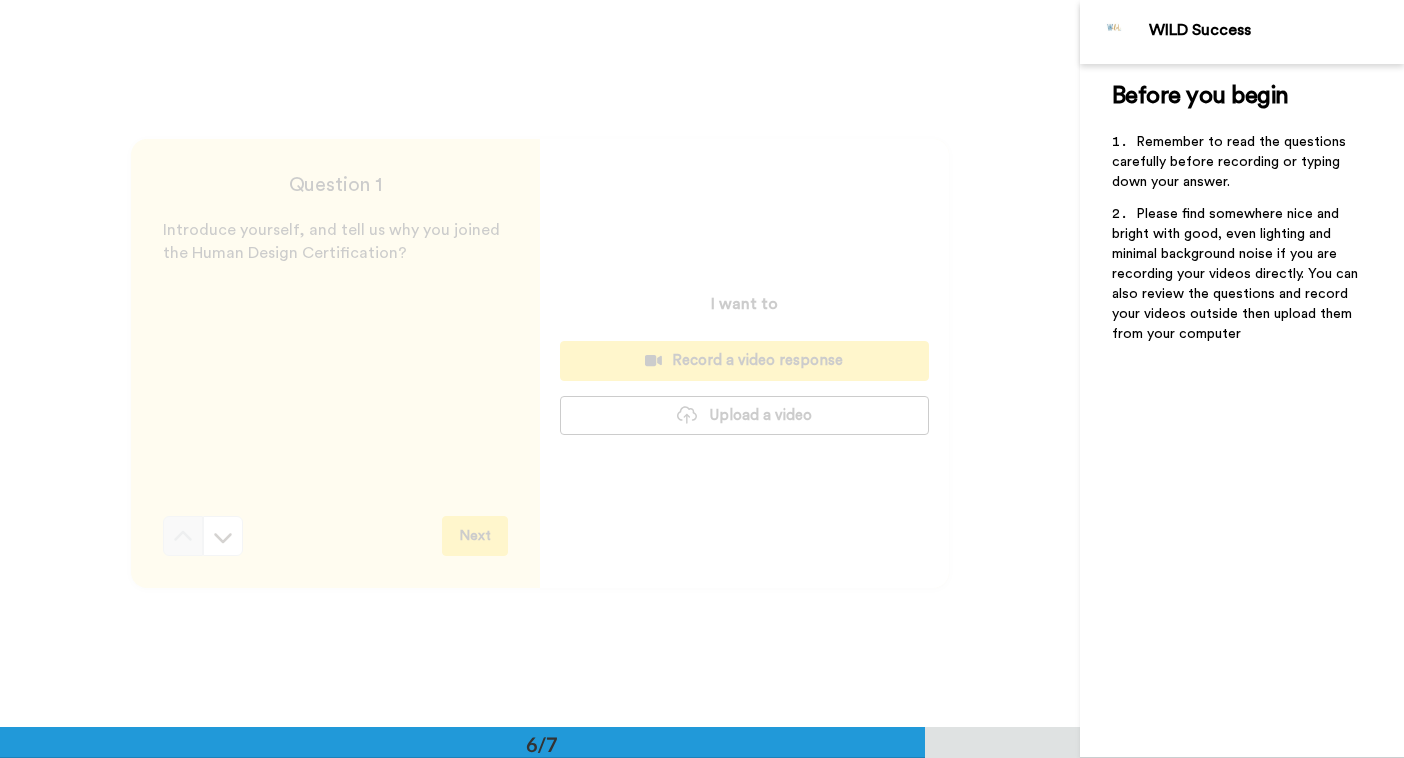 scroll, scrollTop: 0, scrollLeft: 0, axis: both 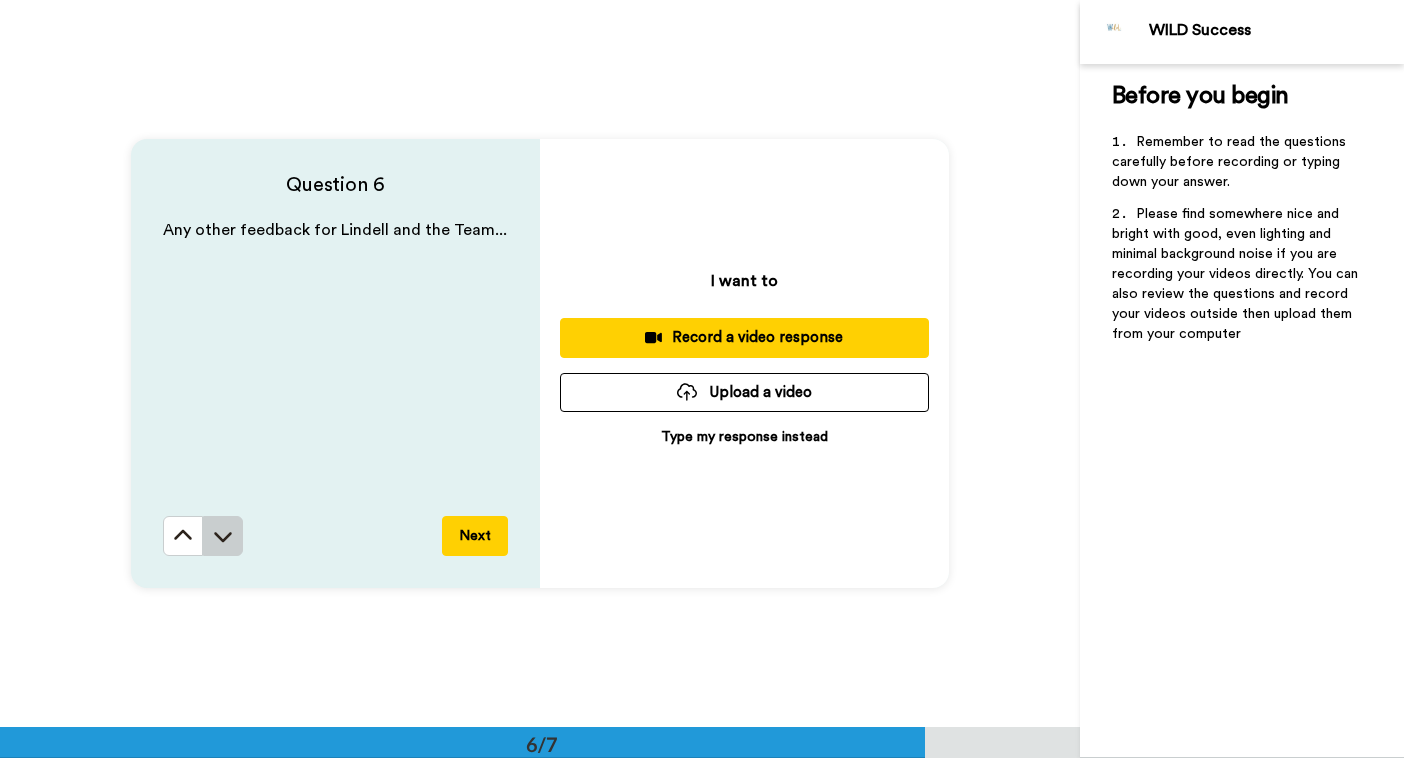 click at bounding box center [223, 536] 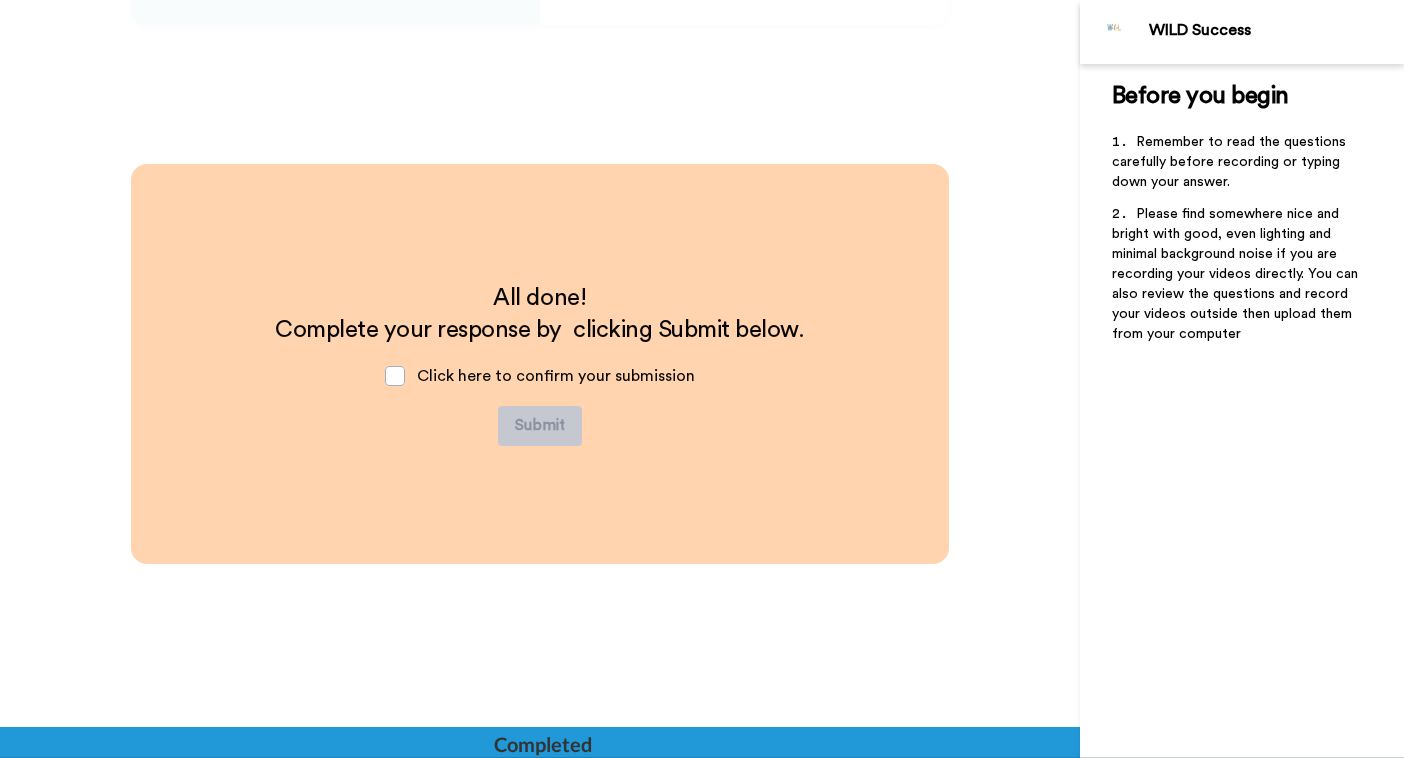 scroll, scrollTop: 4201, scrollLeft: 0, axis: vertical 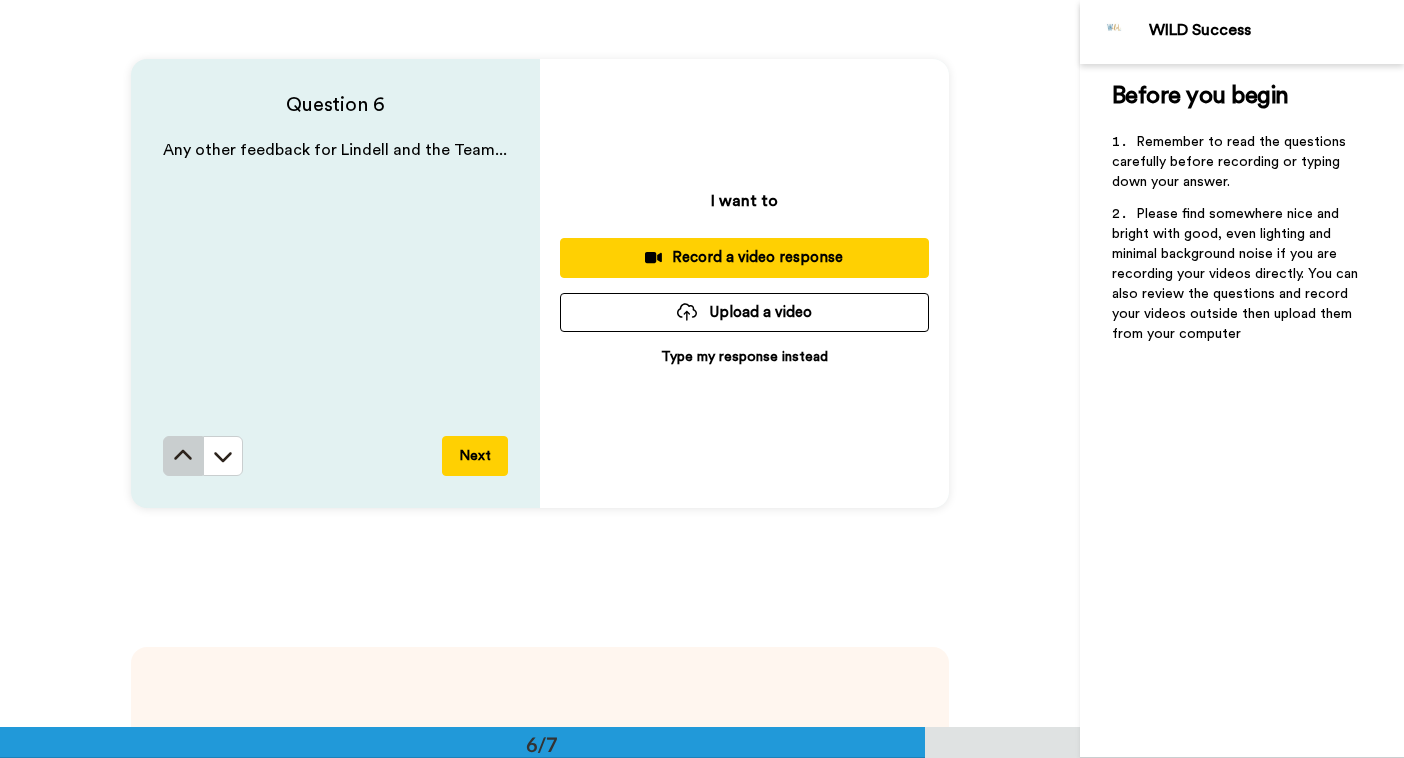 click at bounding box center (183, 456) 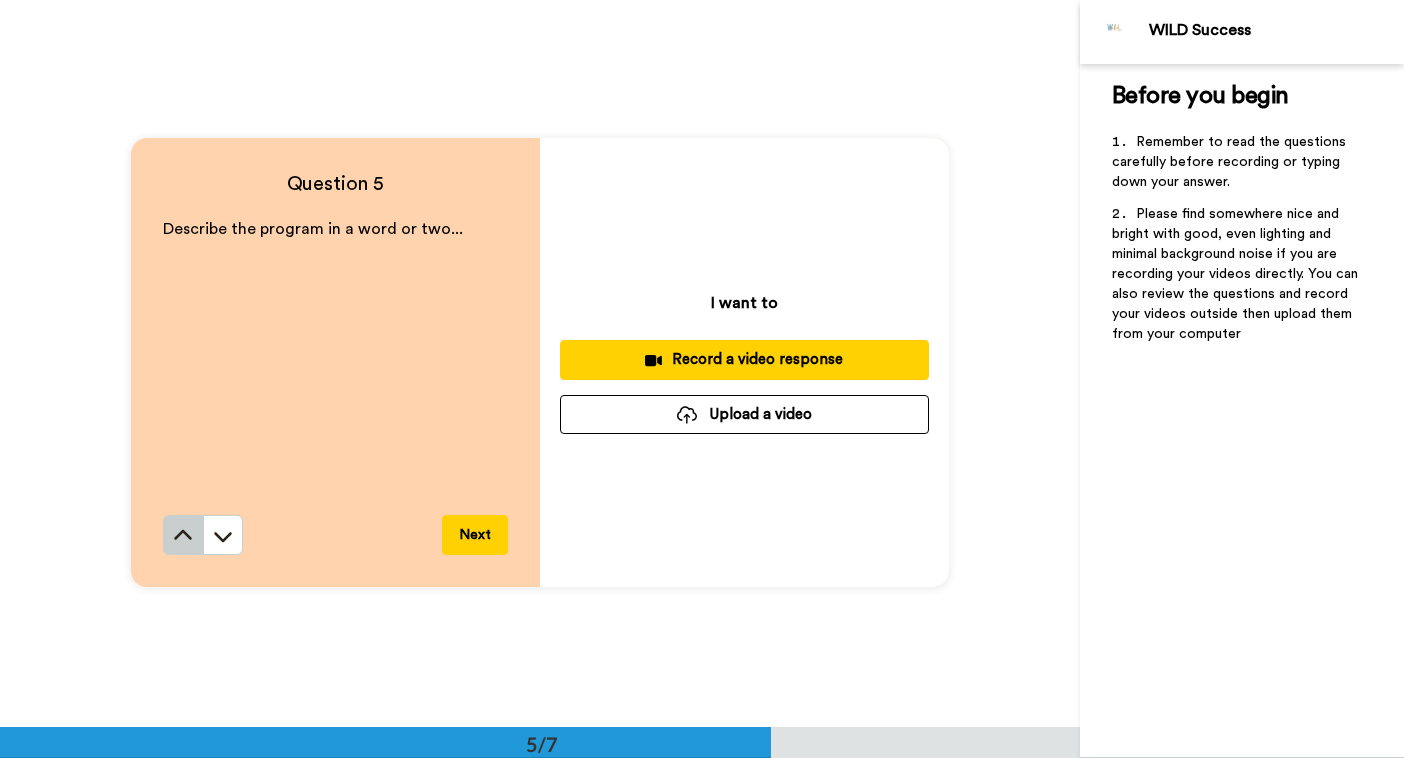 click 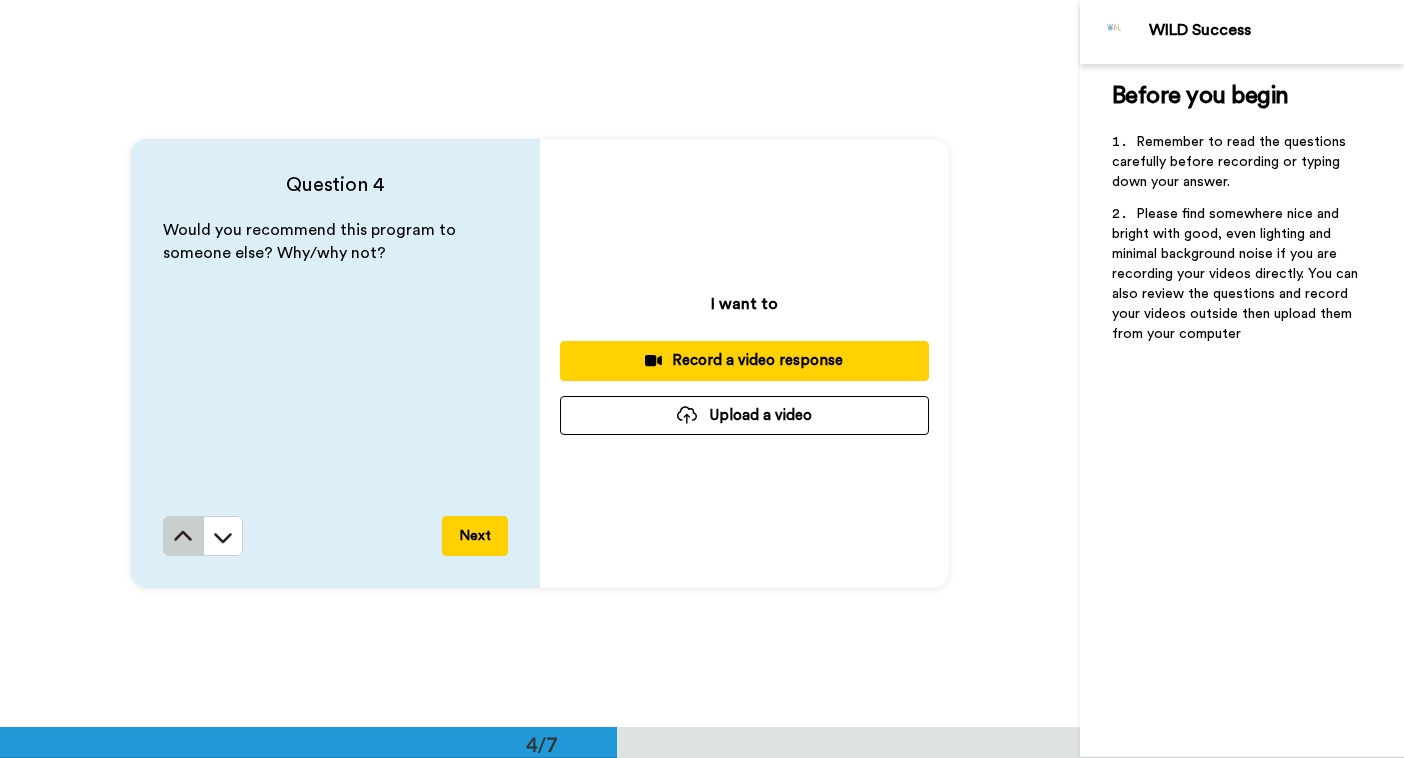 click 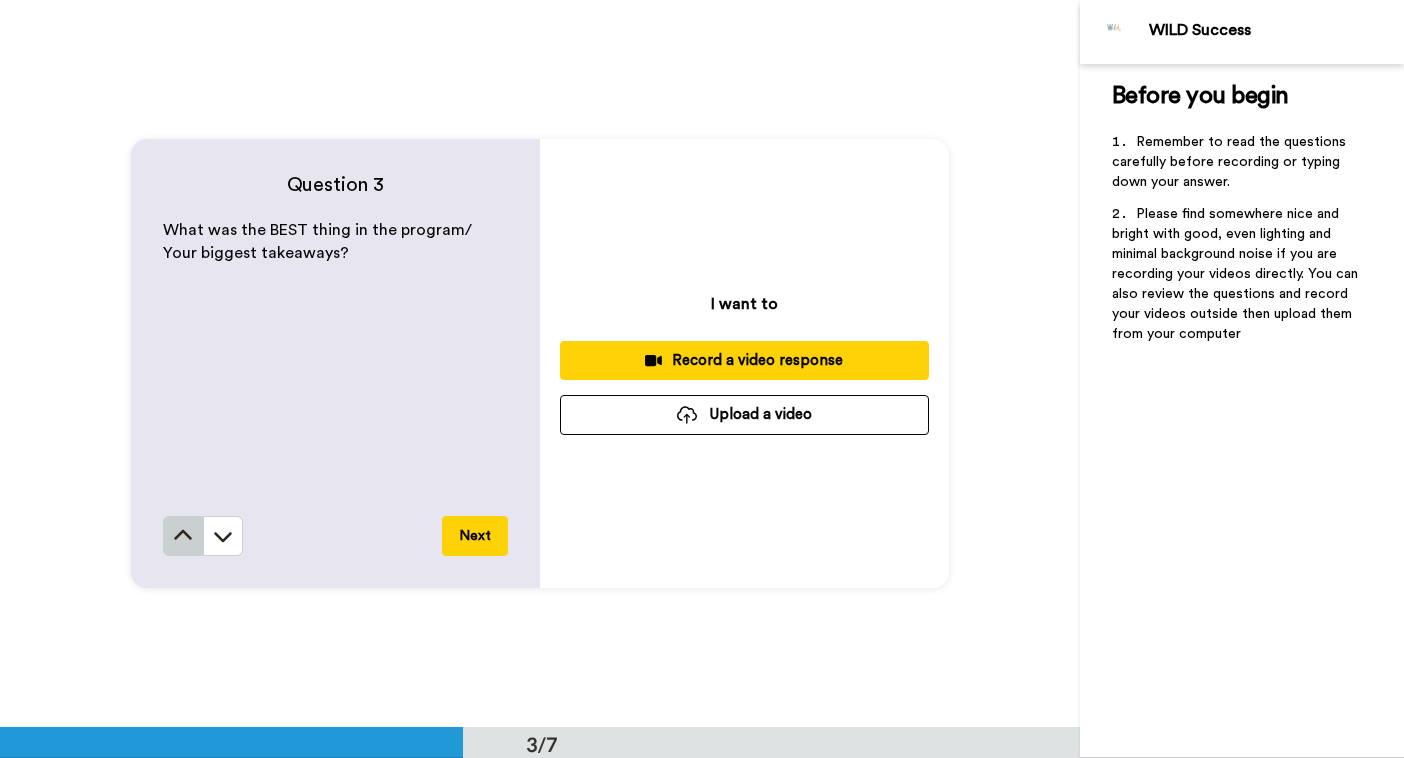 click at bounding box center (183, 536) 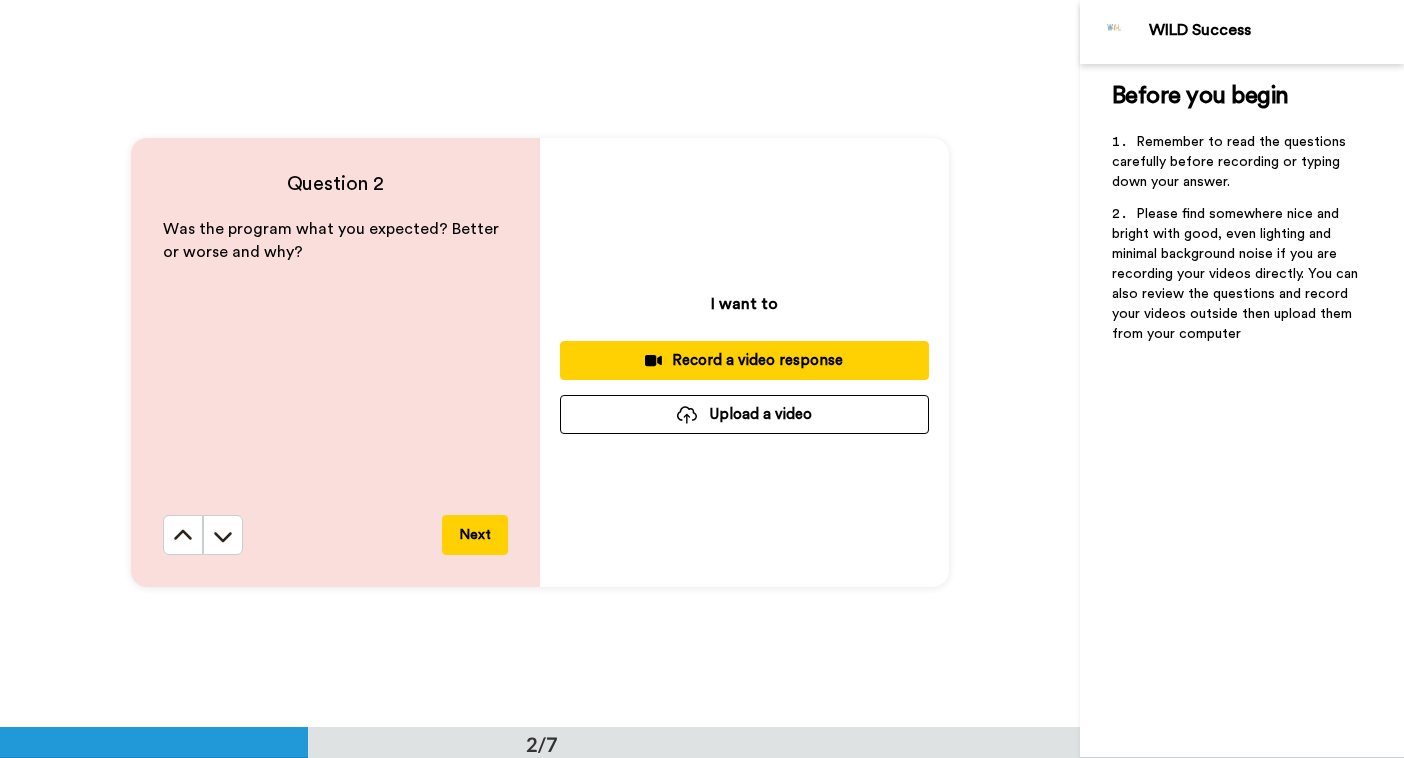 click at bounding box center (183, 535) 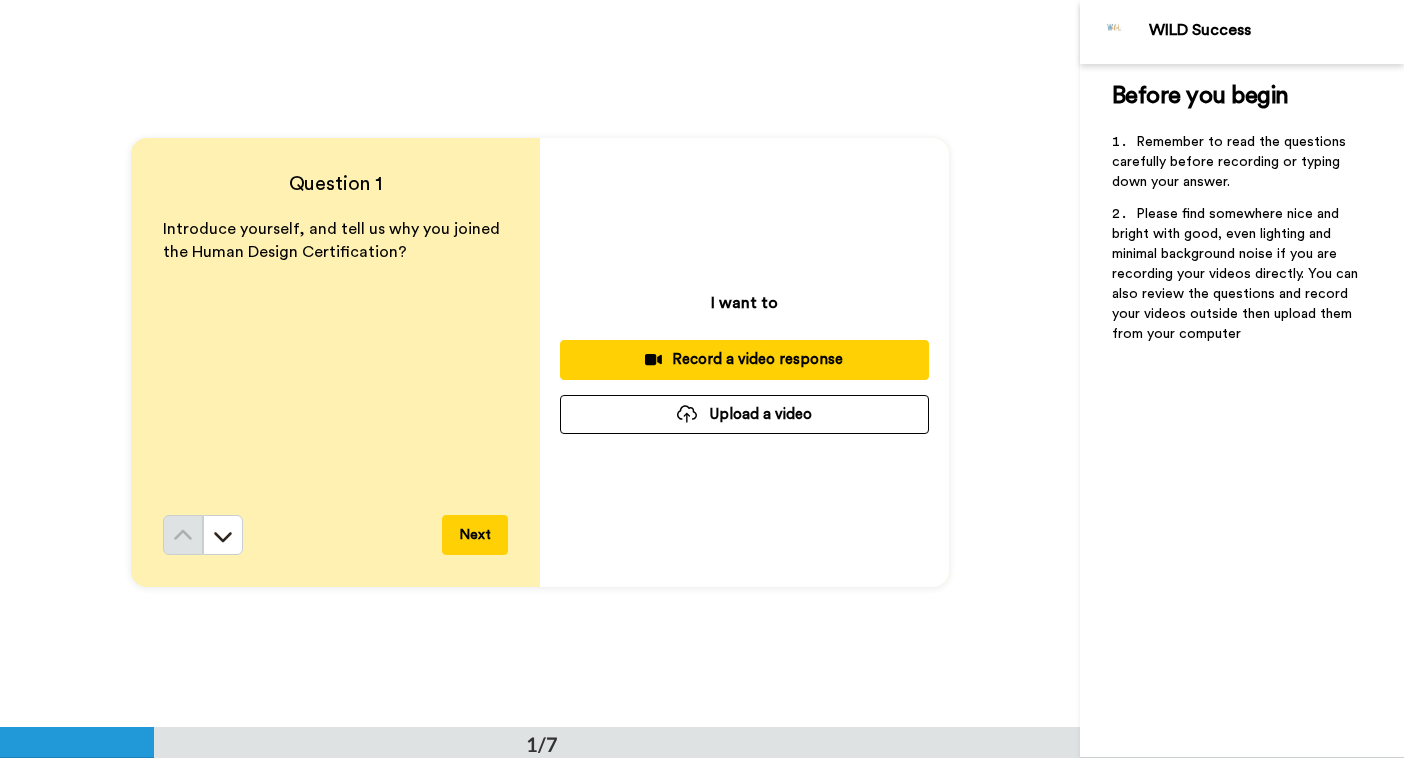 scroll, scrollTop: 0, scrollLeft: 0, axis: both 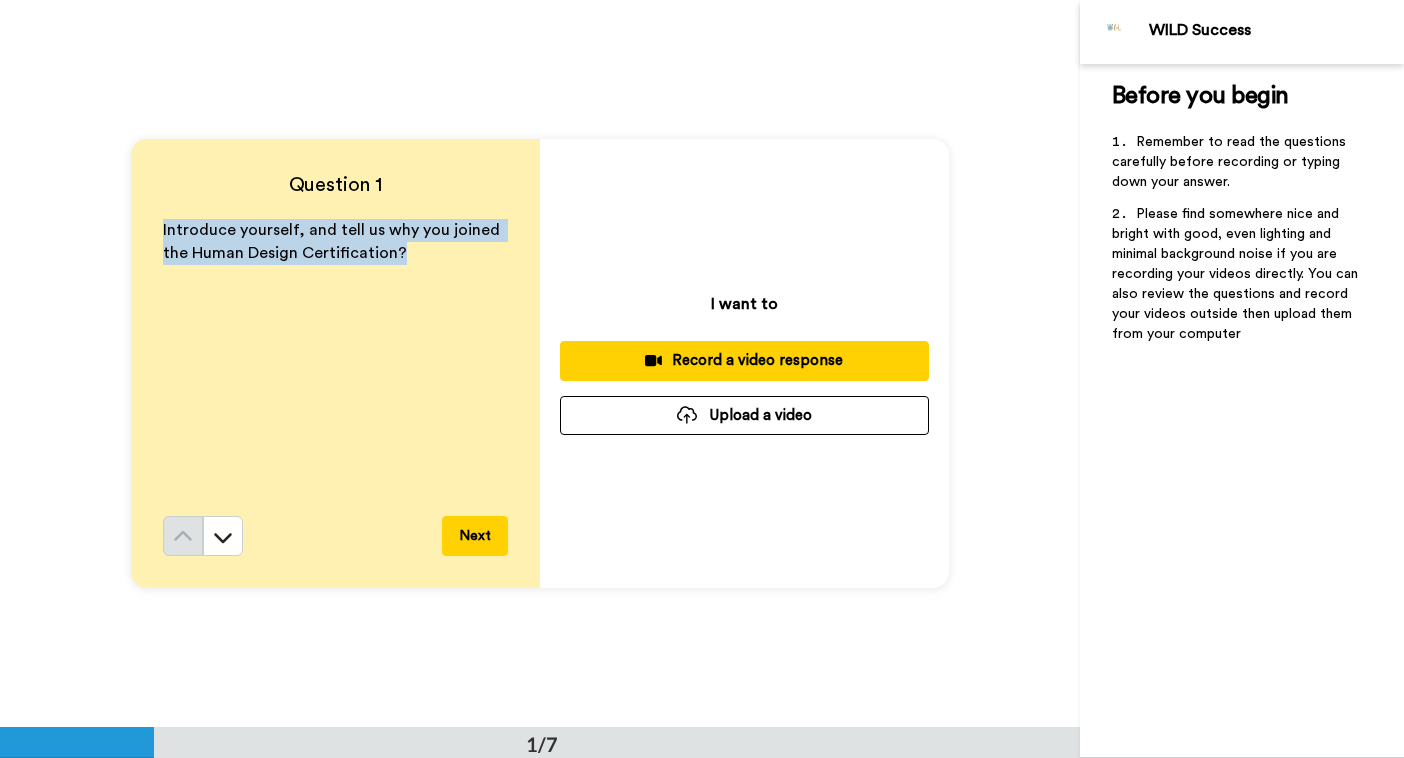drag, startPoint x: 154, startPoint y: 213, endPoint x: 447, endPoint y: 255, distance: 295.99493 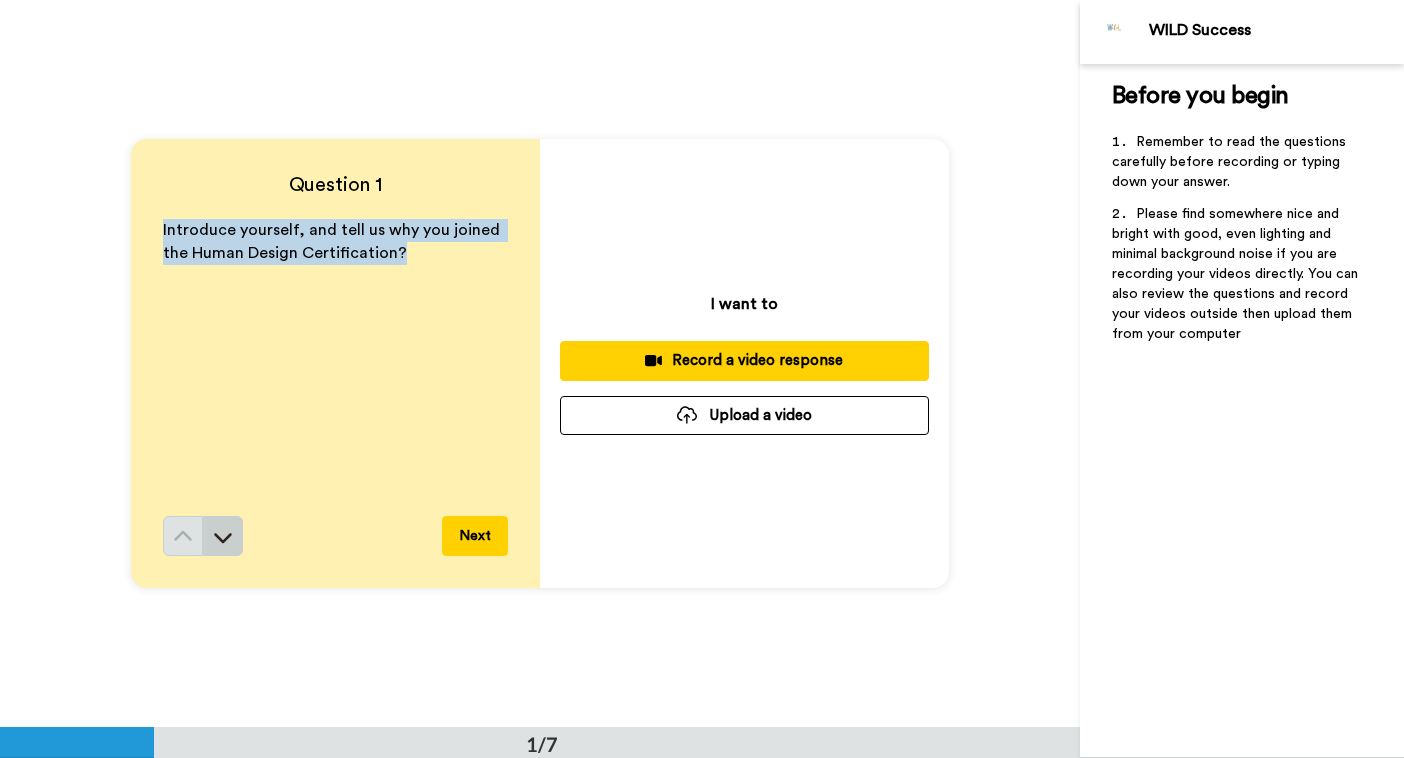 click 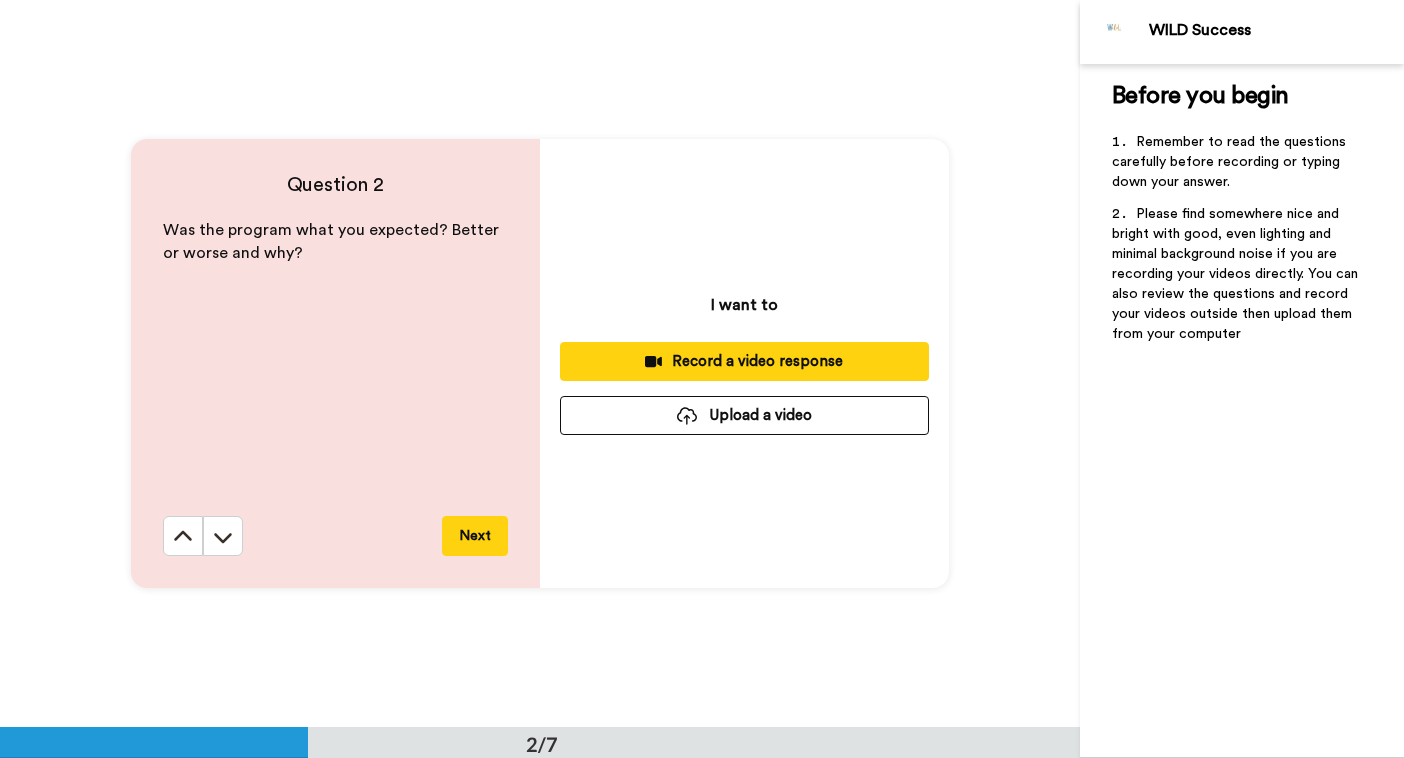 scroll, scrollTop: 728, scrollLeft: 0, axis: vertical 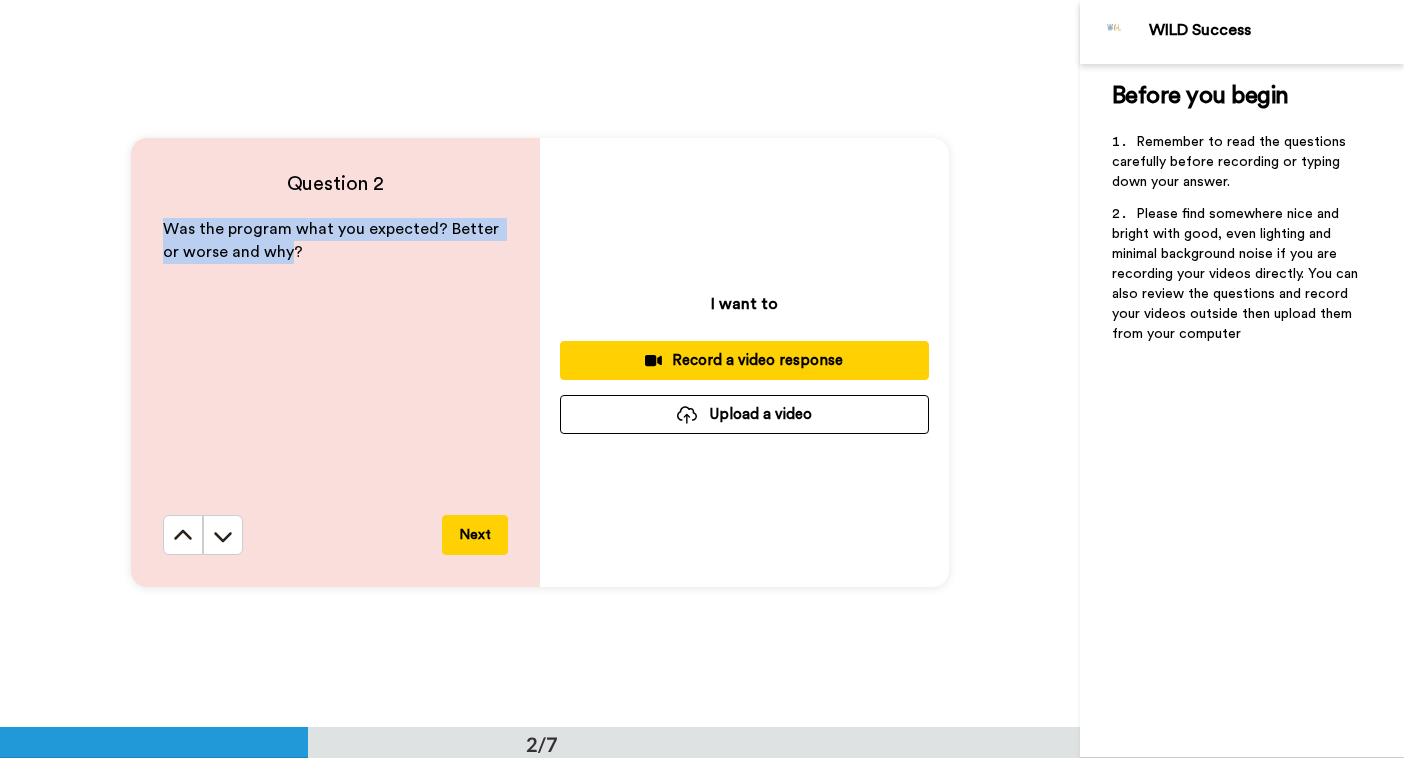 drag, startPoint x: 151, startPoint y: 229, endPoint x: 269, endPoint y: 260, distance: 122.0041 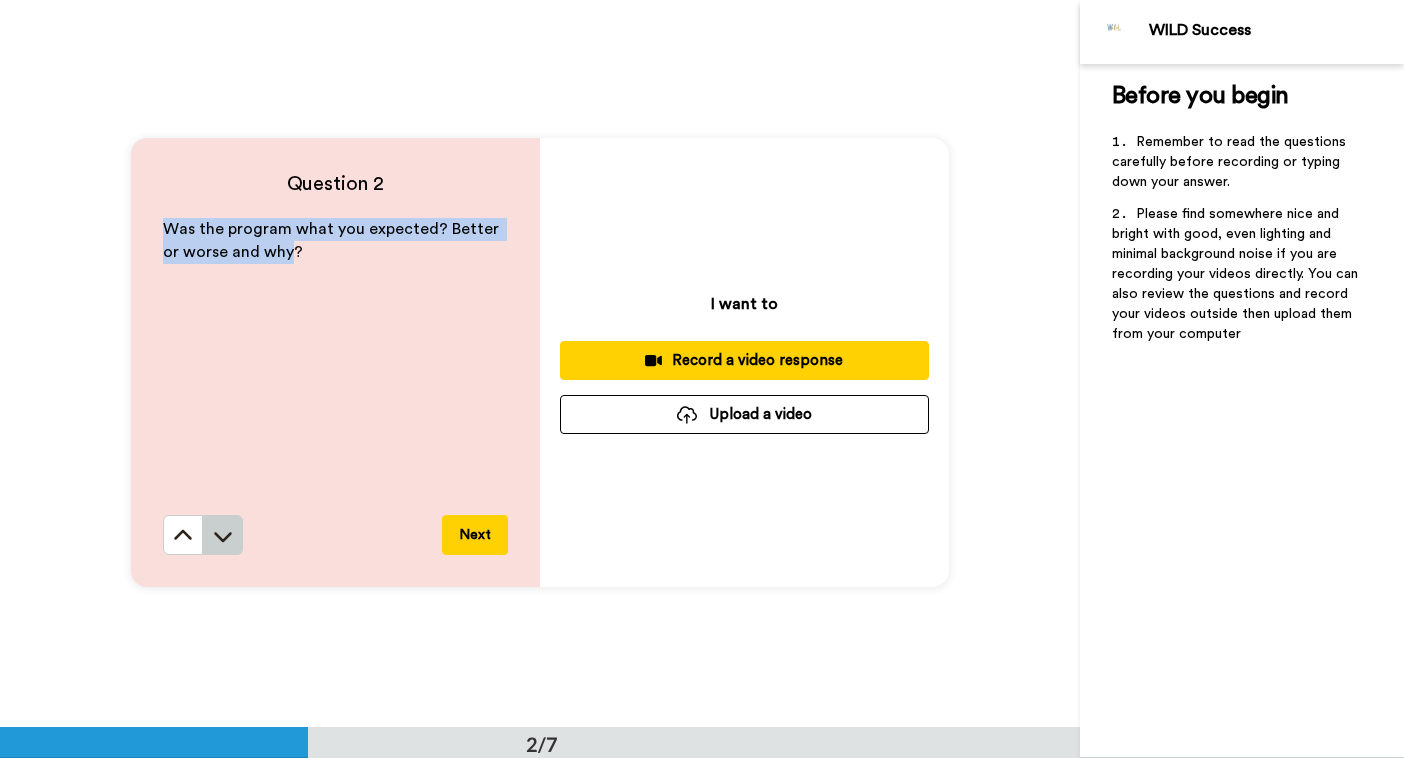 click 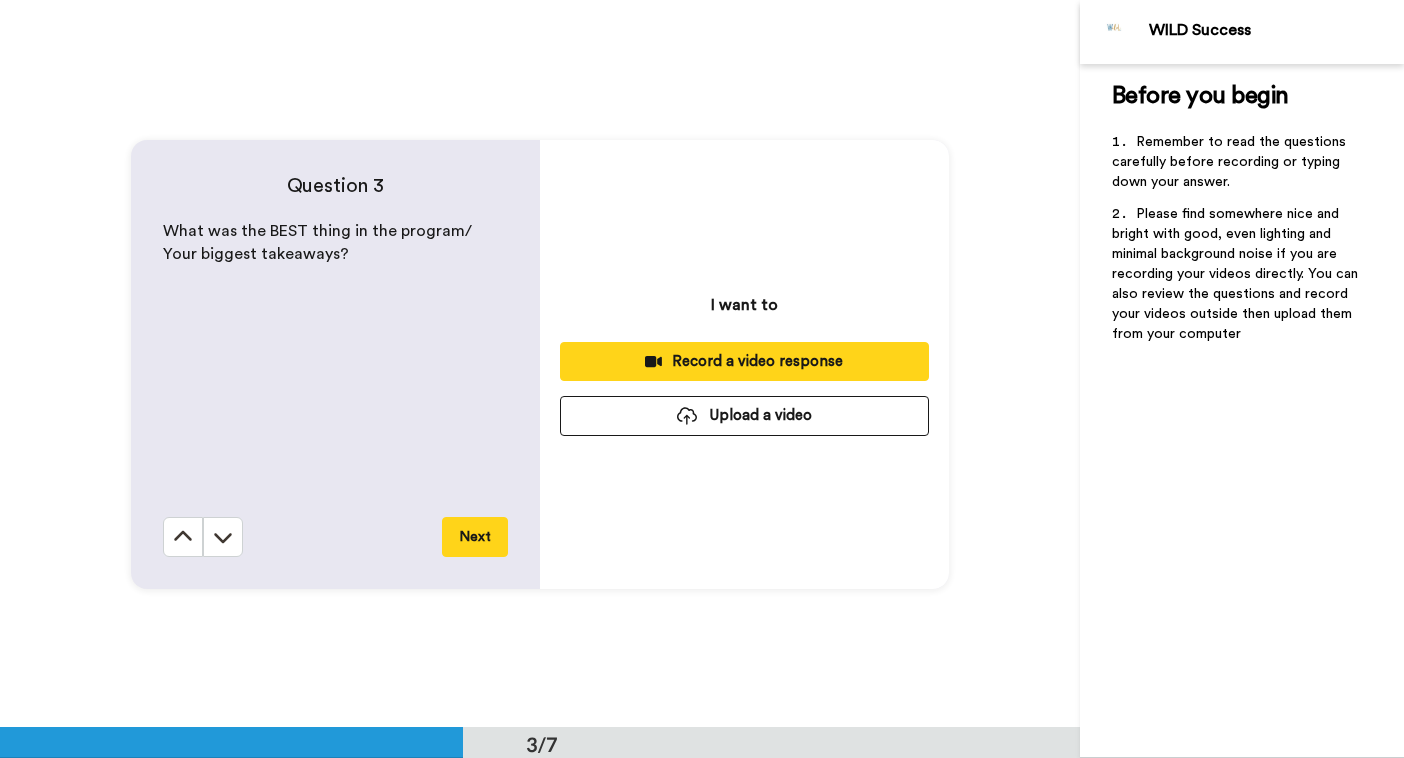 scroll, scrollTop: 1455, scrollLeft: 0, axis: vertical 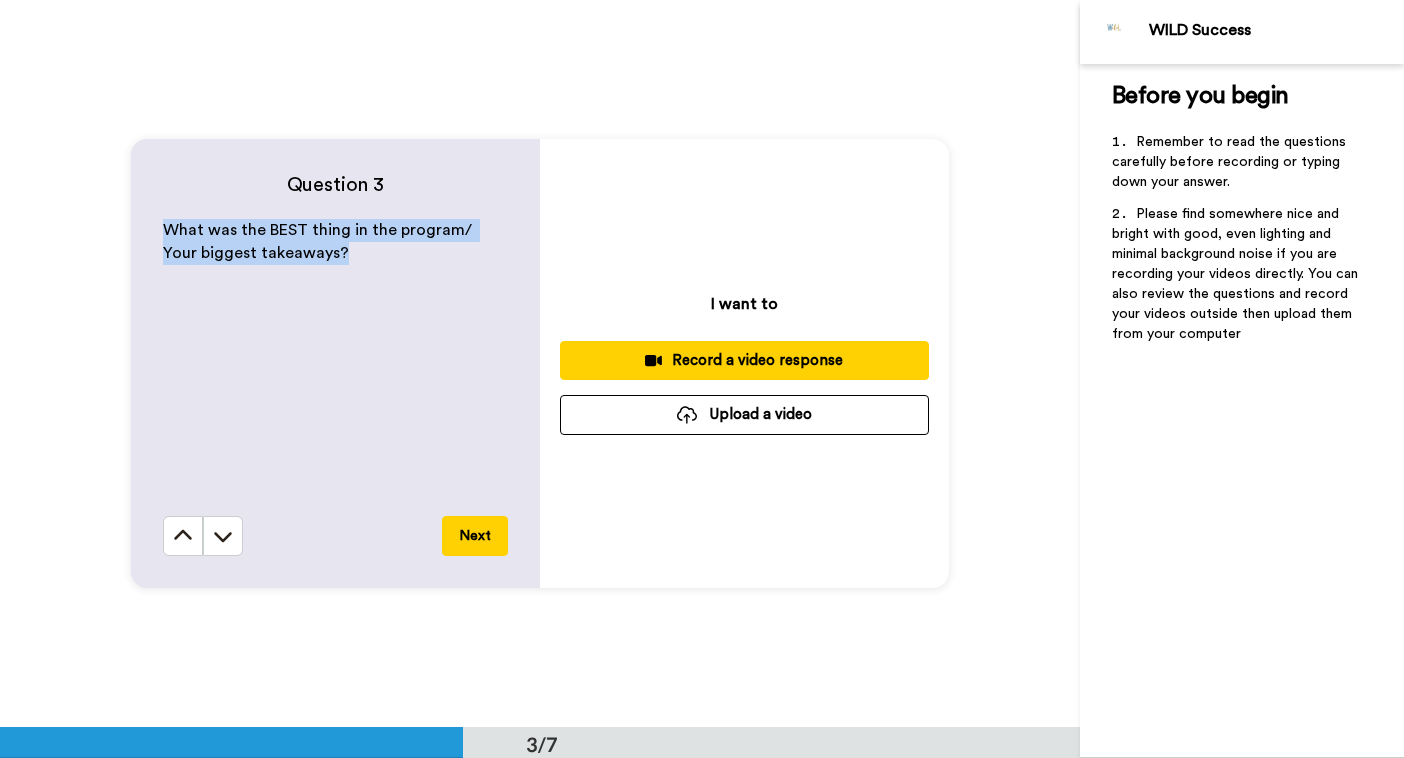 drag, startPoint x: 147, startPoint y: 238, endPoint x: 309, endPoint y: 259, distance: 163.35544 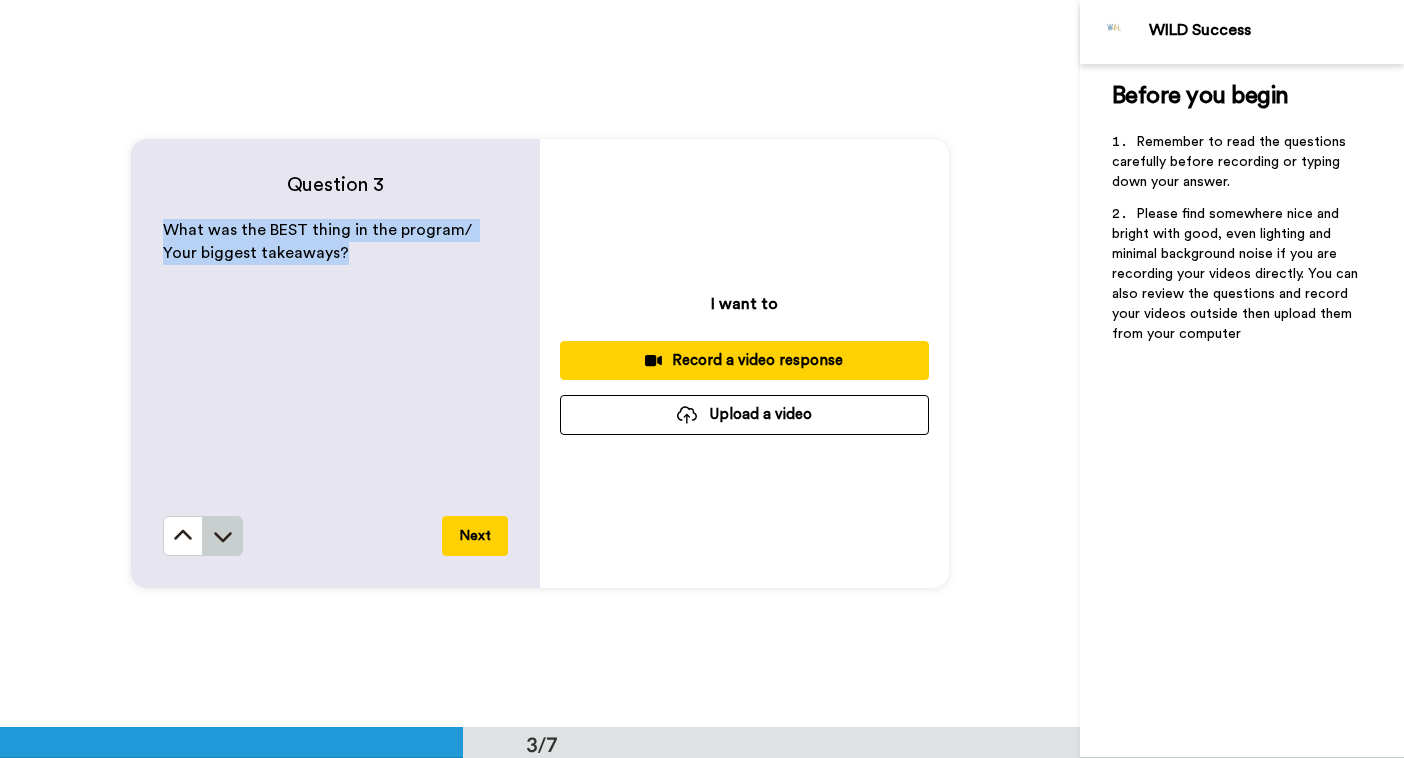 click at bounding box center (223, 536) 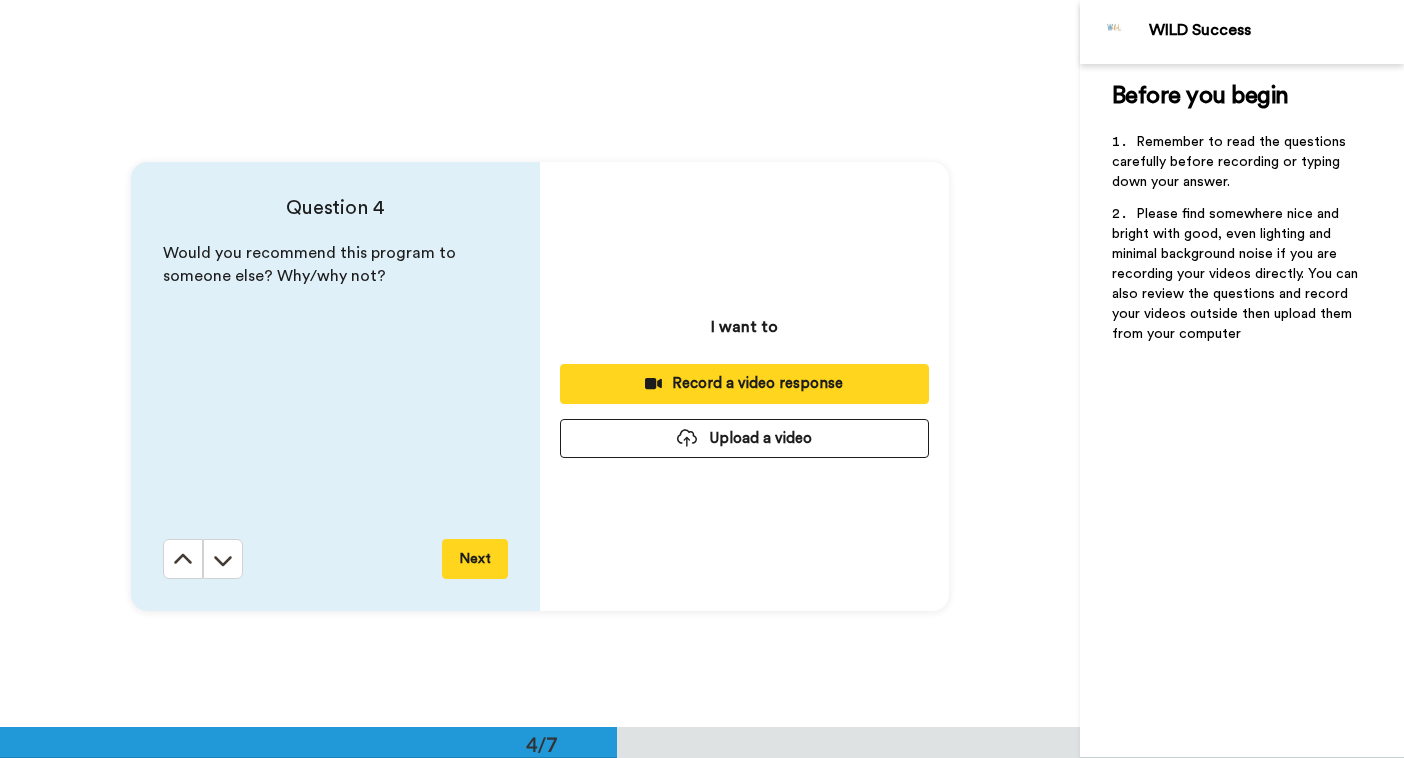 scroll, scrollTop: 2182, scrollLeft: 0, axis: vertical 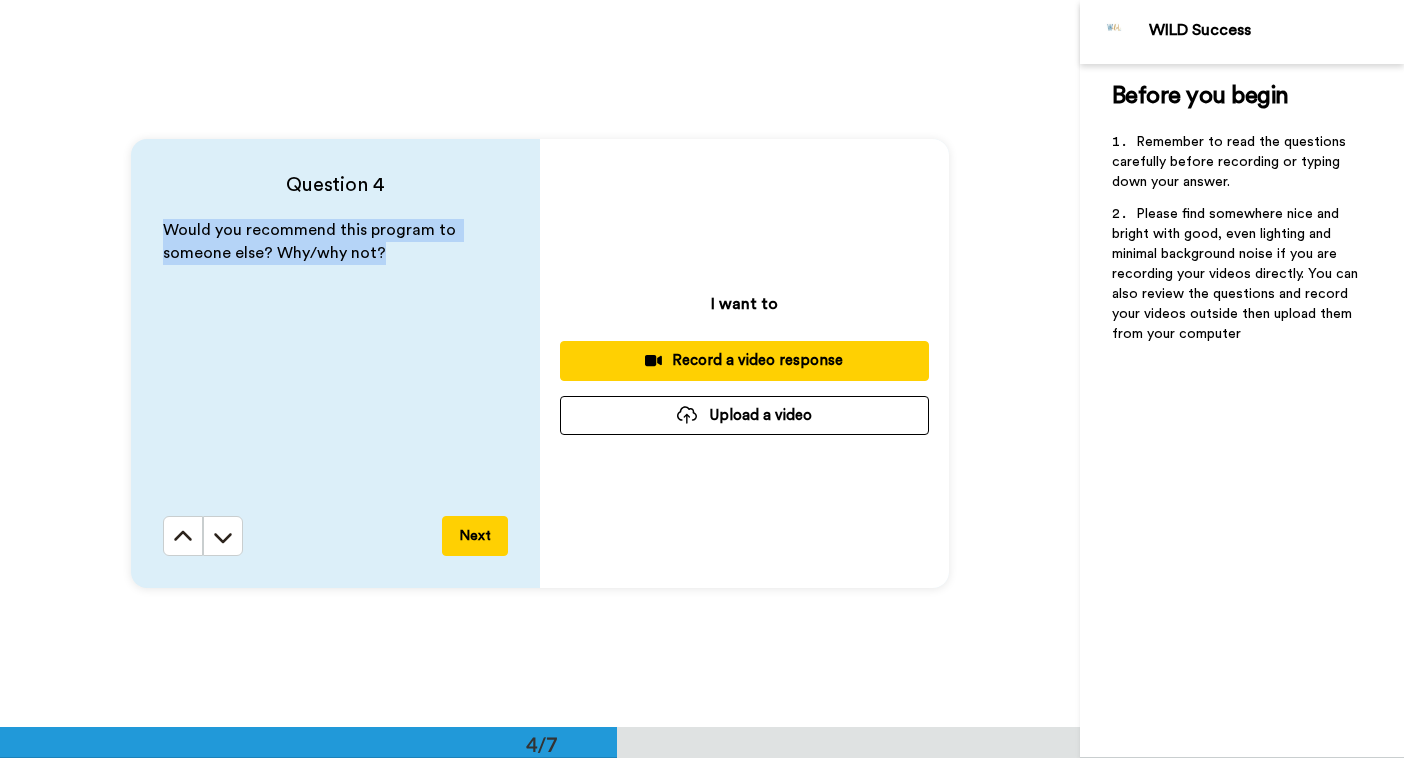 drag, startPoint x: 148, startPoint y: 227, endPoint x: 398, endPoint y: 269, distance: 253.50345 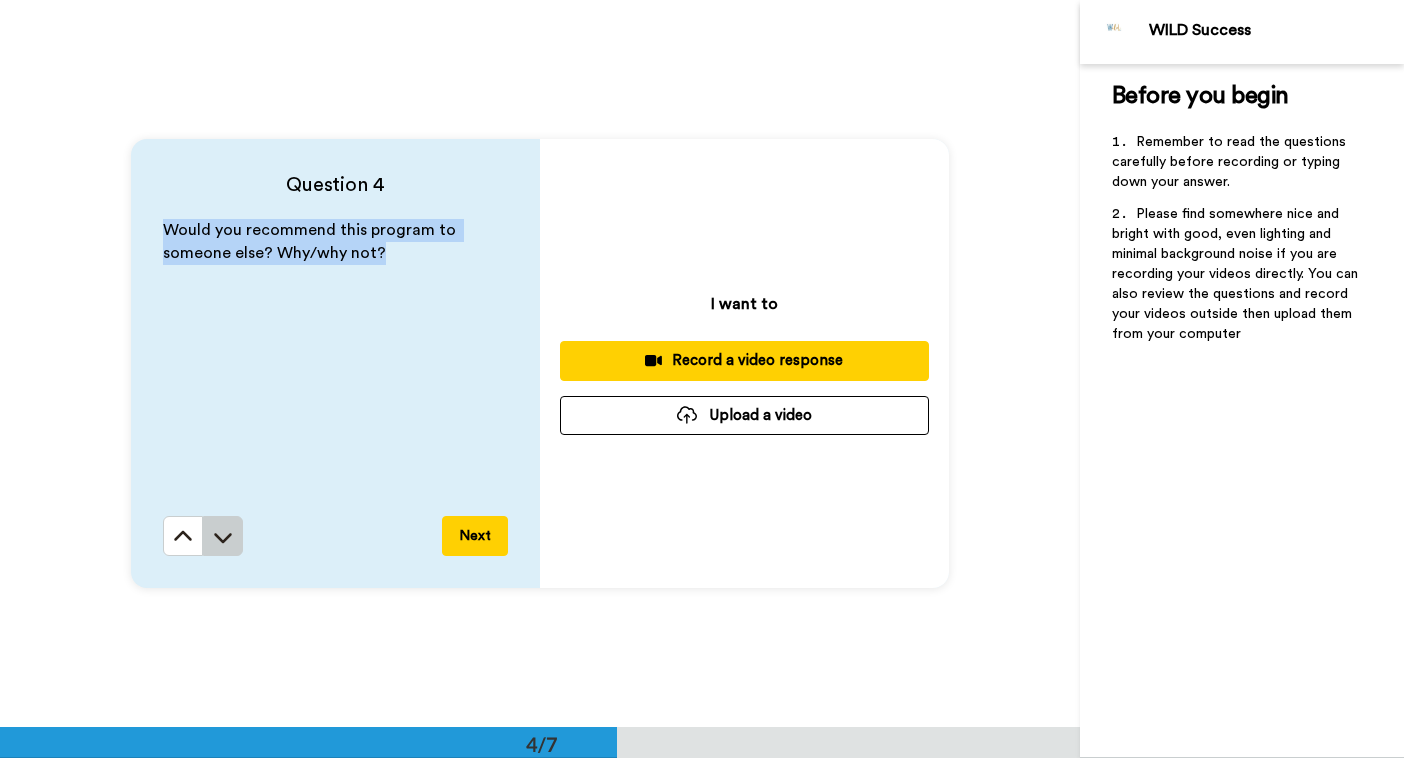 click 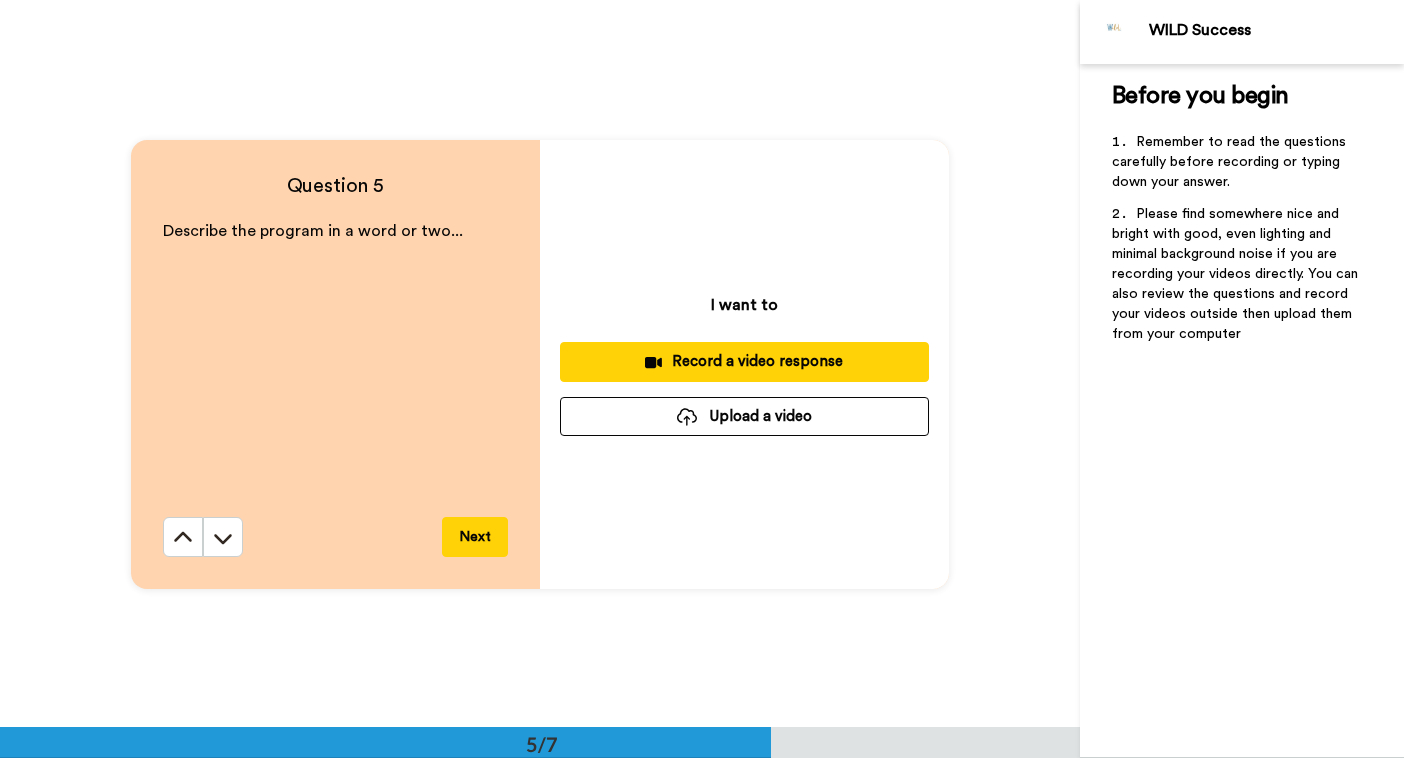 scroll, scrollTop: 2910, scrollLeft: 0, axis: vertical 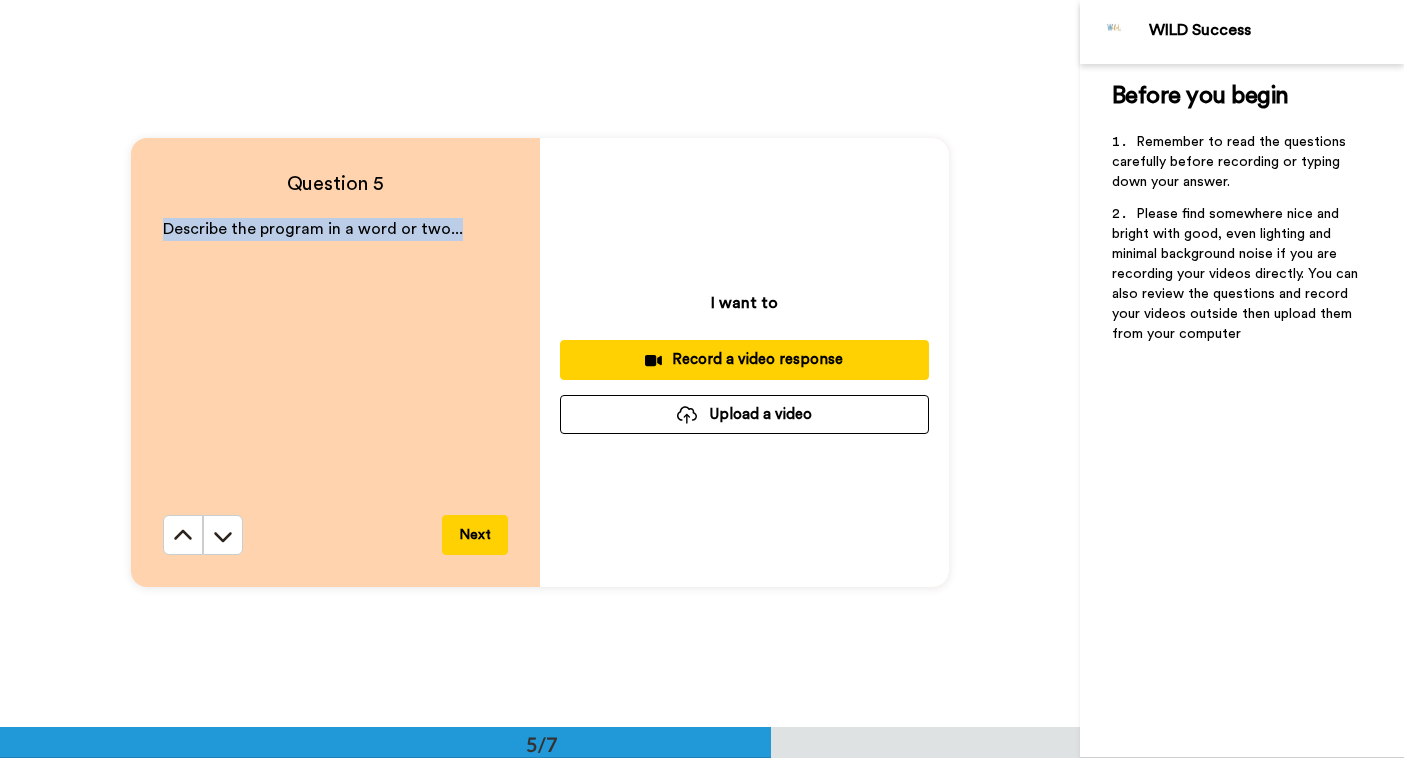 drag, startPoint x: 159, startPoint y: 233, endPoint x: 462, endPoint y: 239, distance: 303.0594 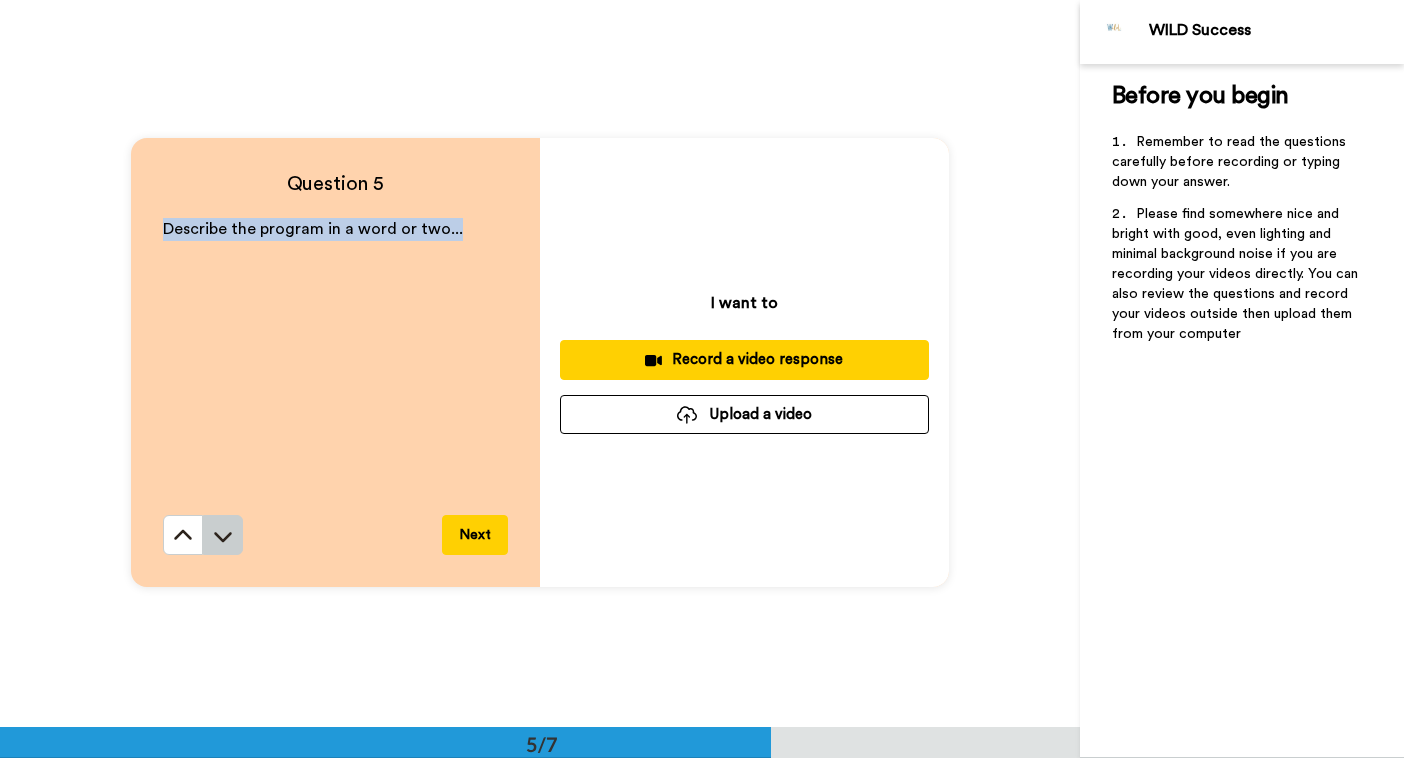 click 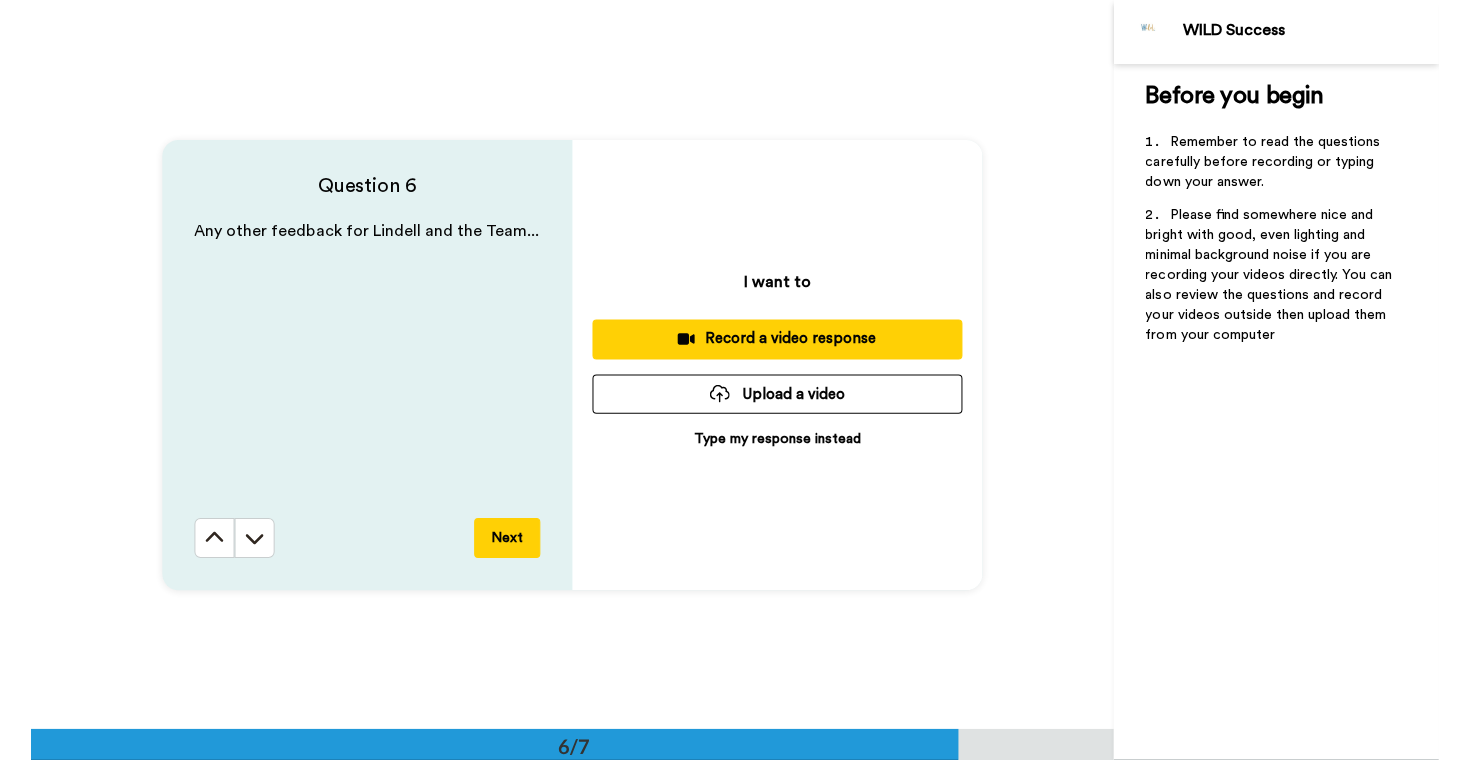 scroll, scrollTop: 3637, scrollLeft: 0, axis: vertical 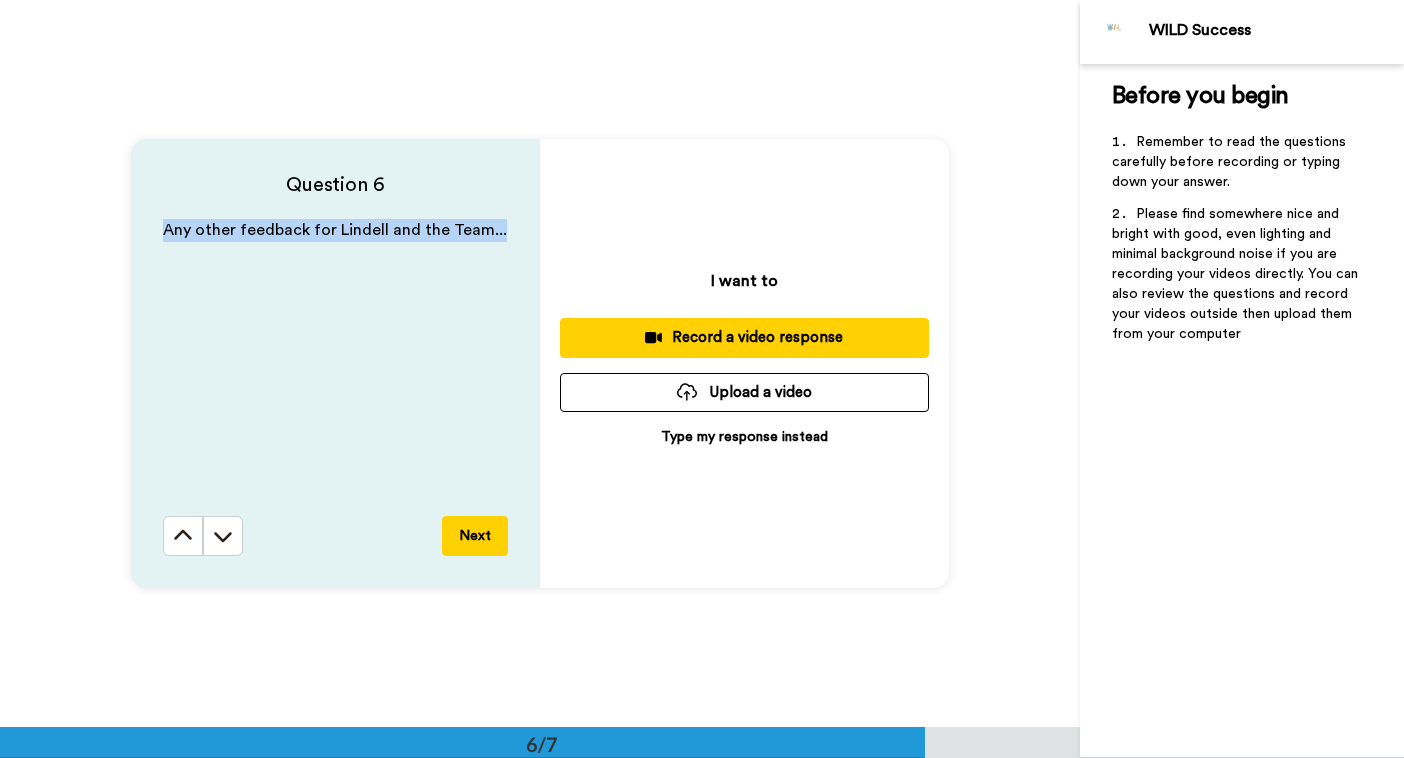 drag, startPoint x: 152, startPoint y: 240, endPoint x: 501, endPoint y: 242, distance: 349.00574 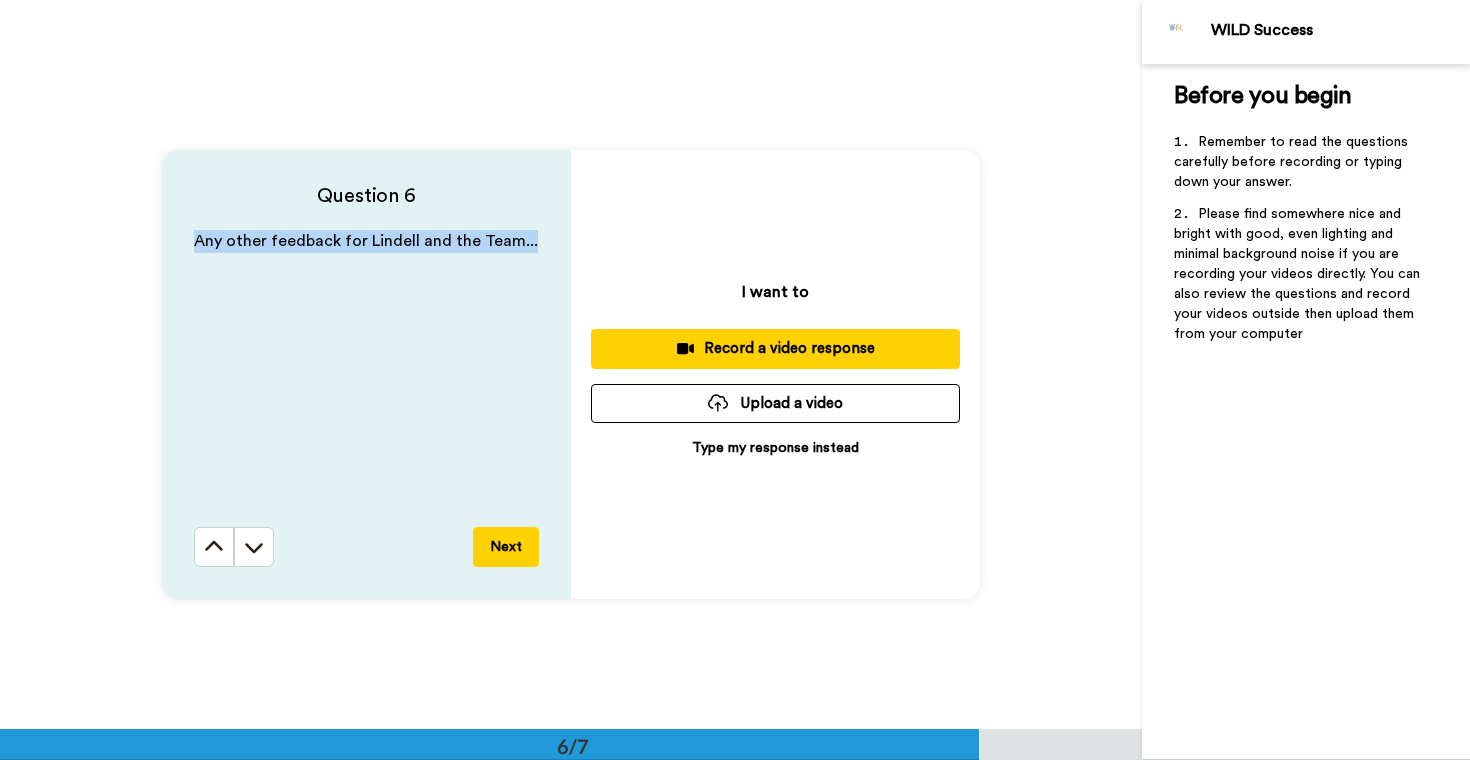 scroll, scrollTop: 3648, scrollLeft: 0, axis: vertical 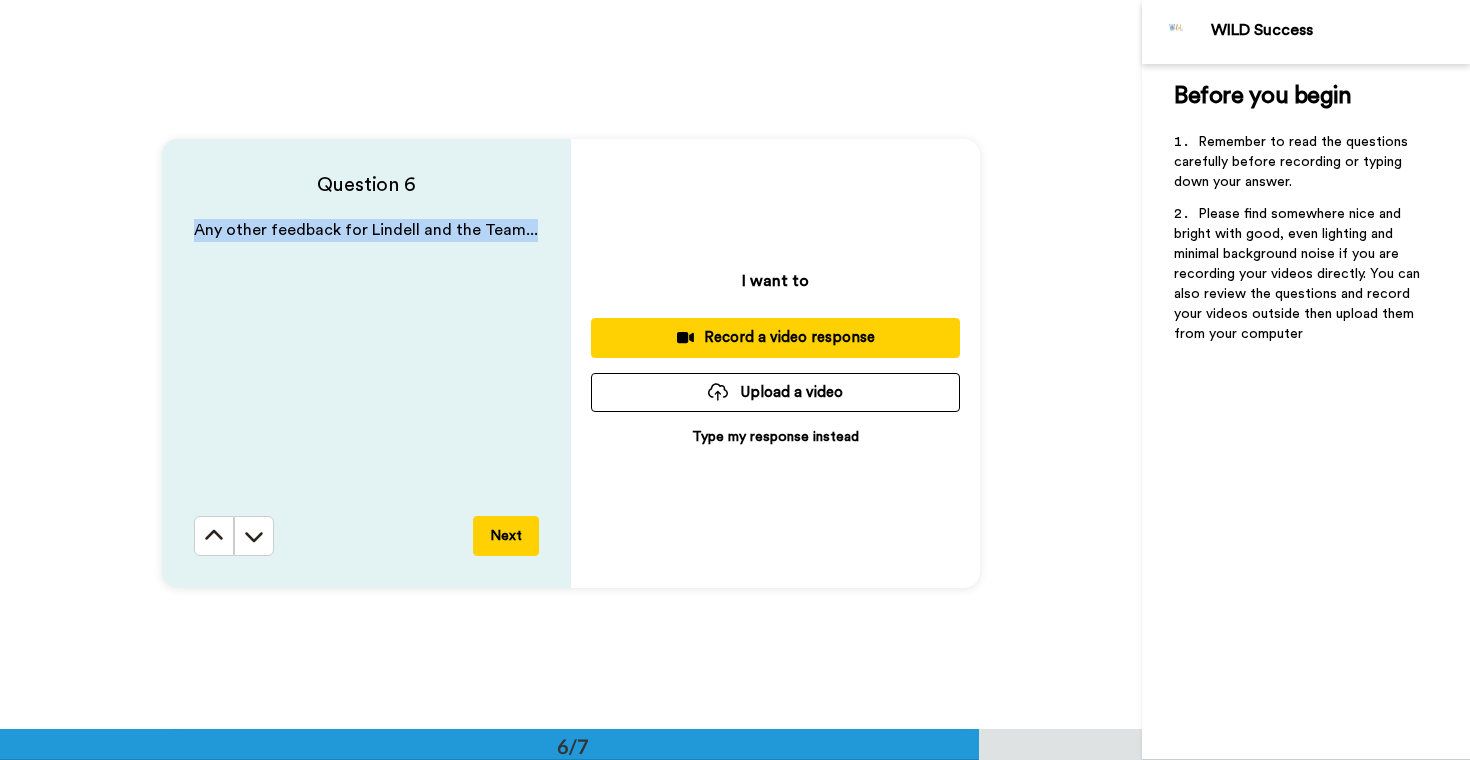 click on "Record a video response" at bounding box center (775, 337) 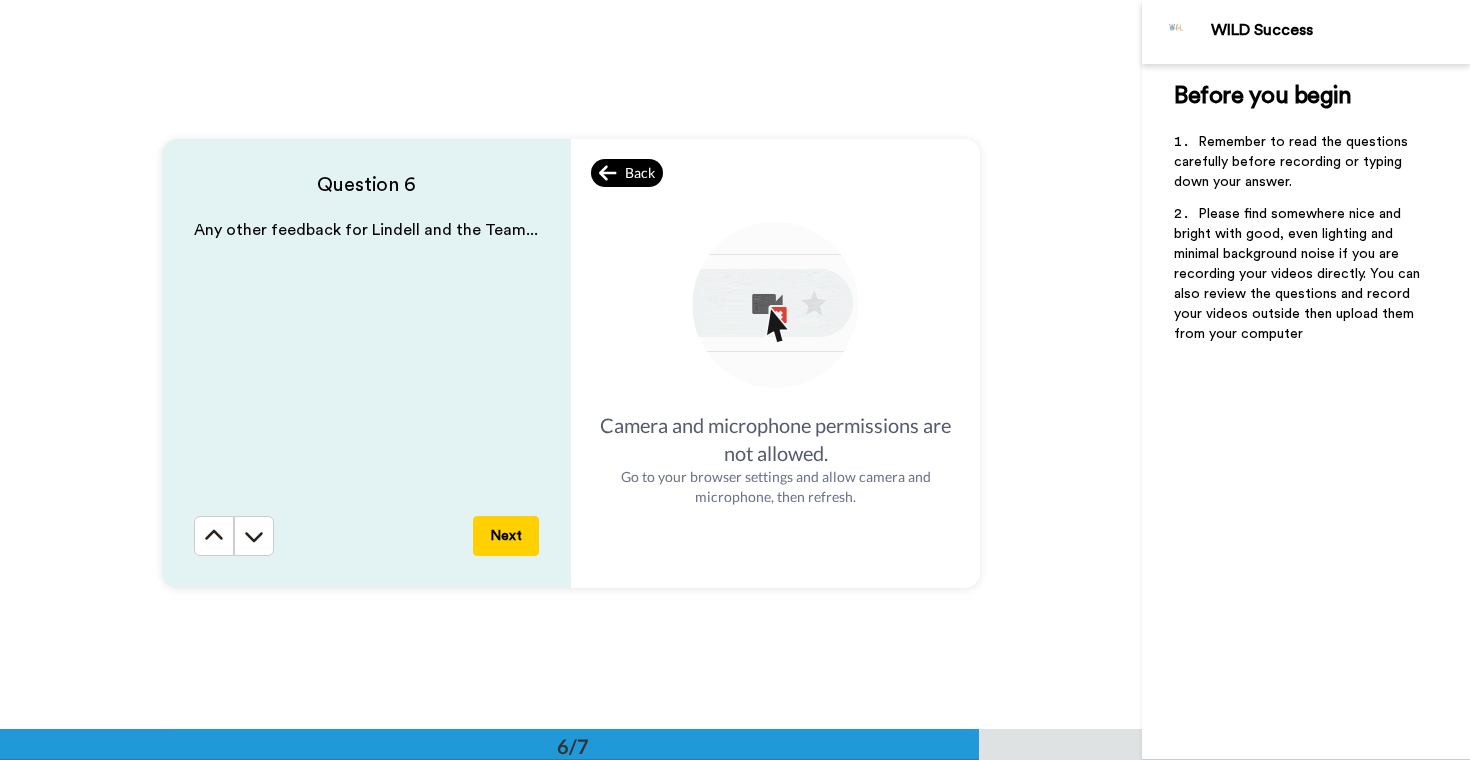 click on "Back" at bounding box center [627, 173] 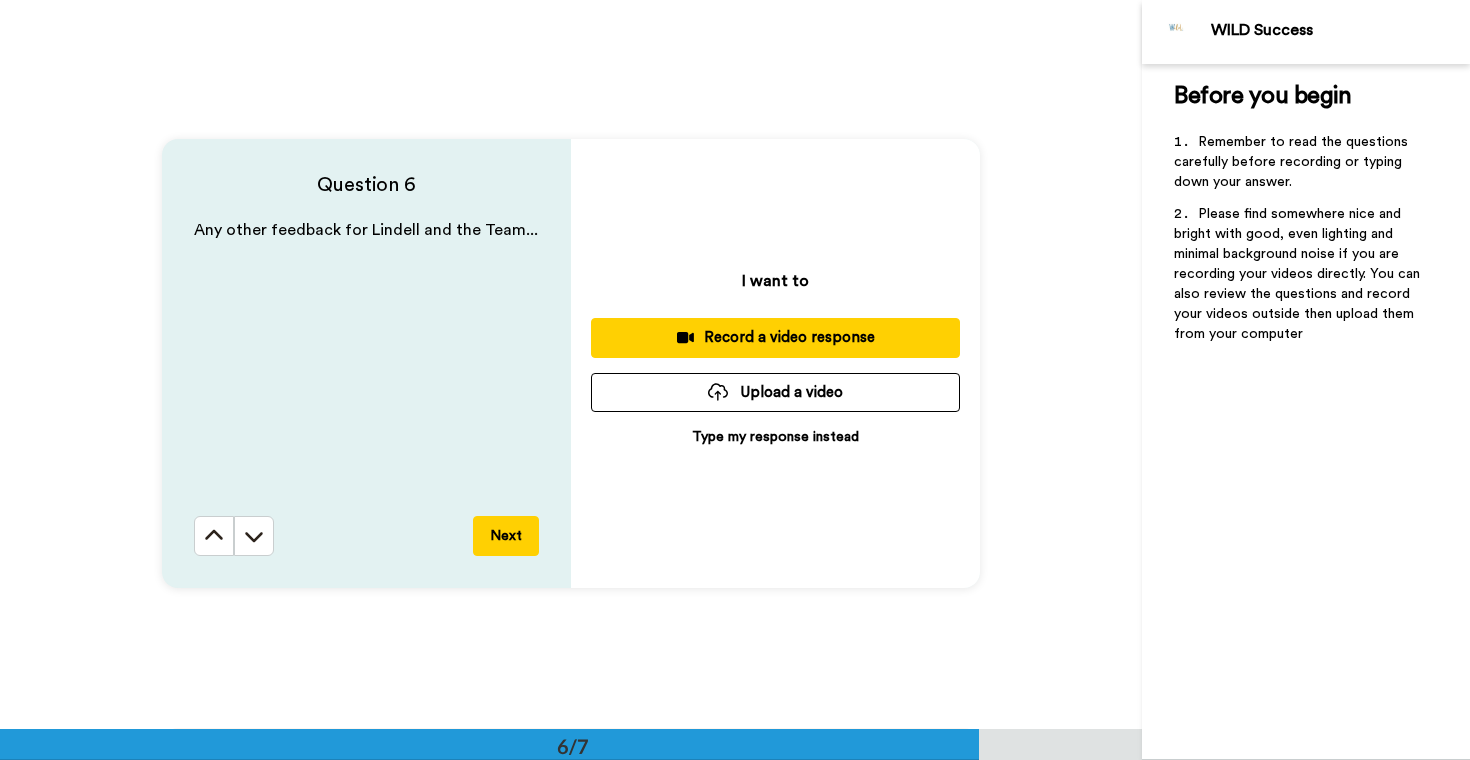 click on "Upload a video" at bounding box center [775, 392] 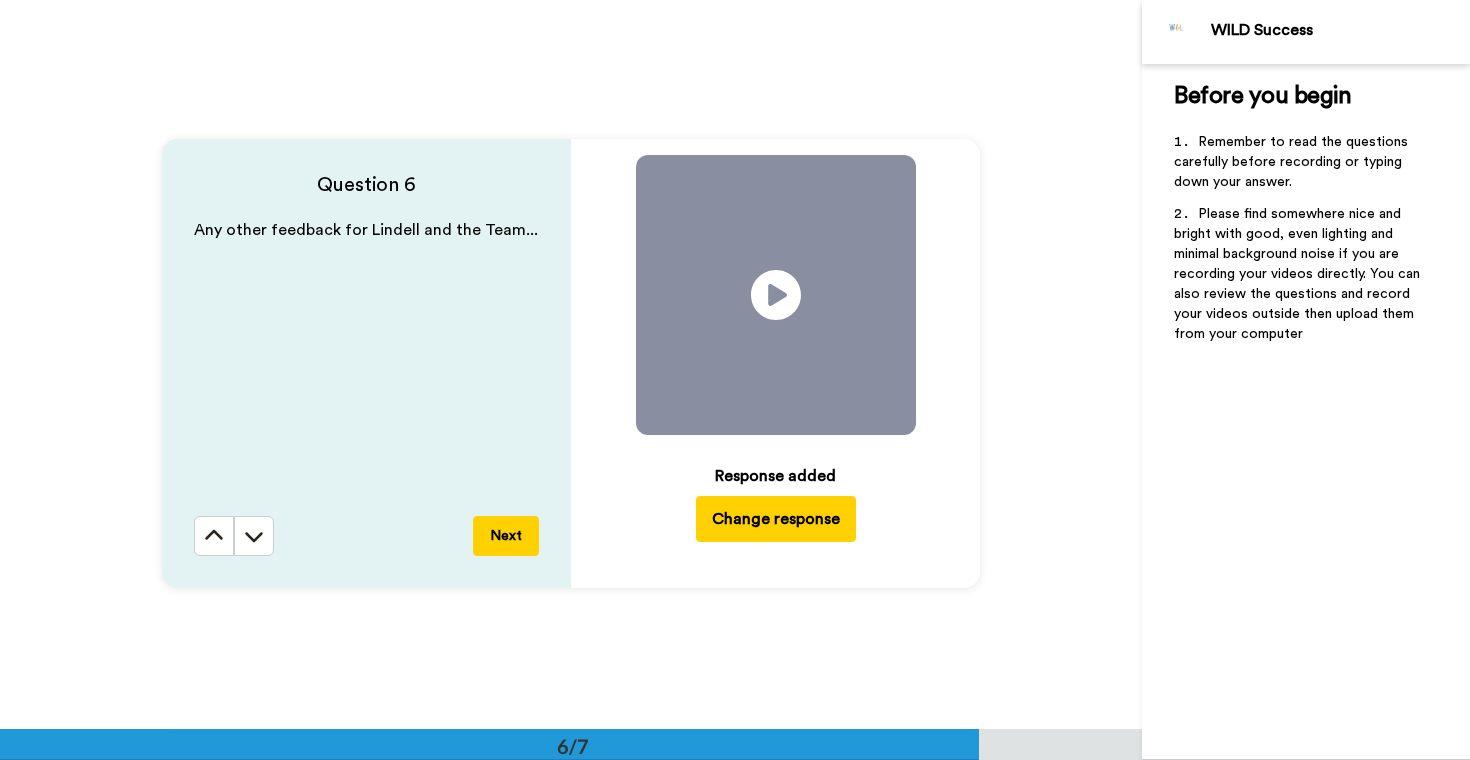 click on "Change response" at bounding box center [776, 519] 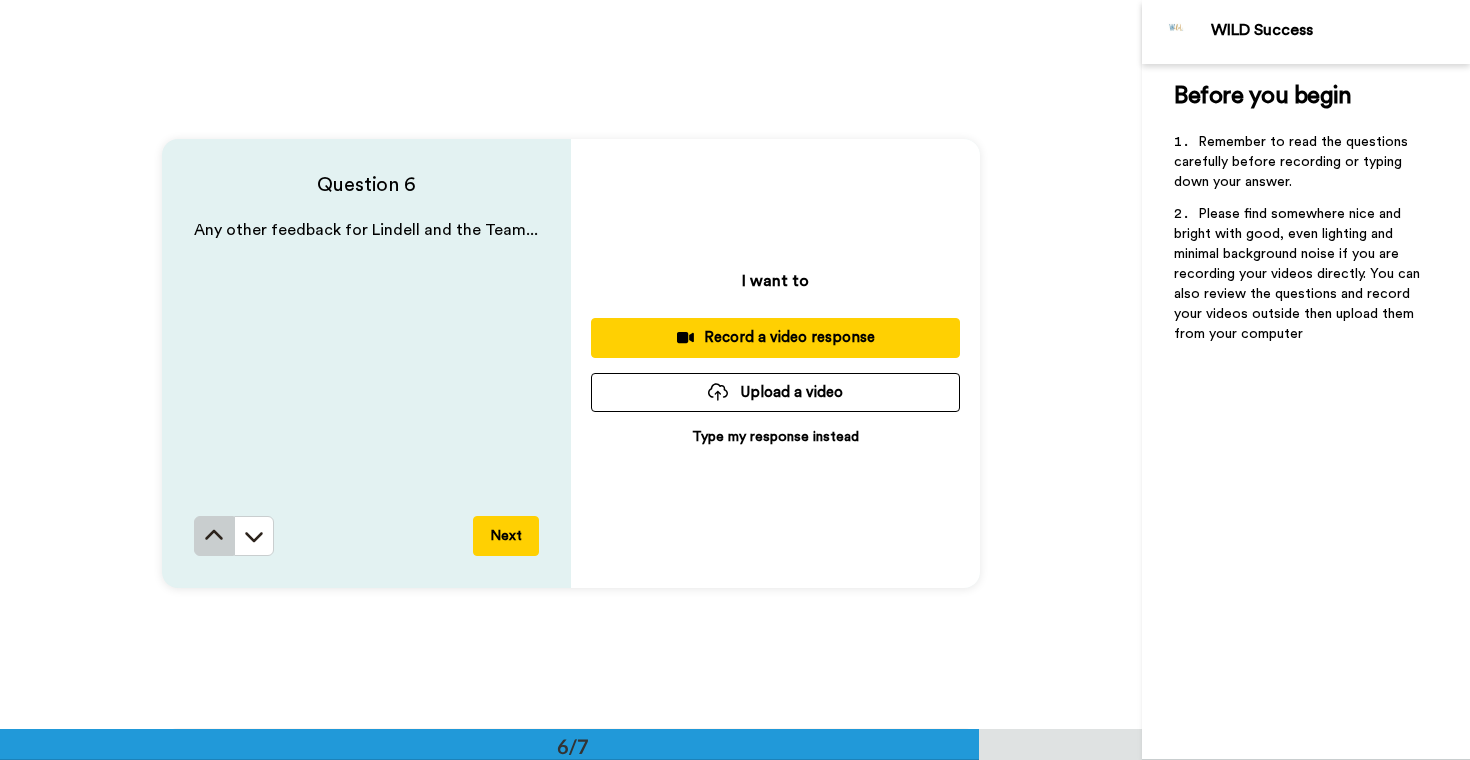 click 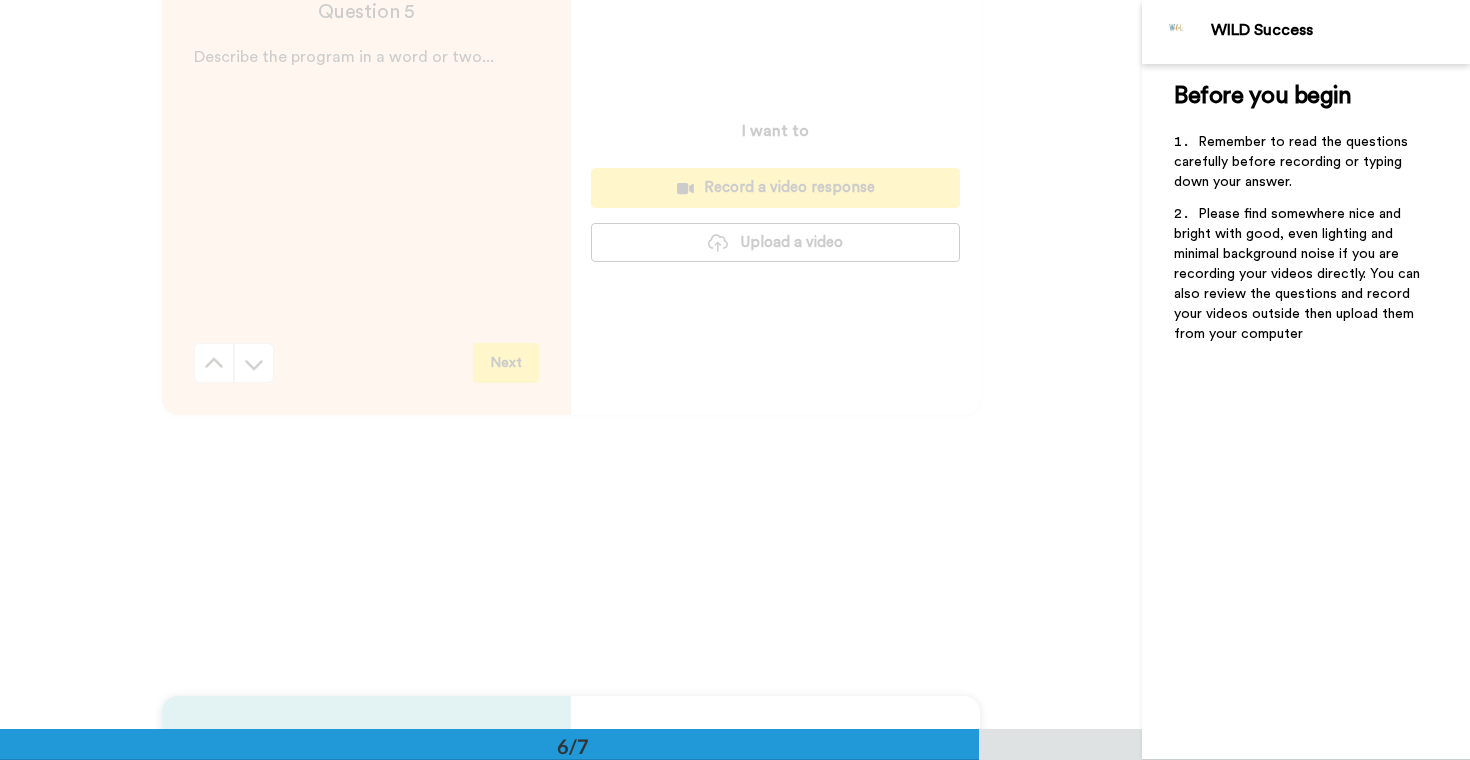click on "Question   1 Introduce yourself, and tell us why you joined the Human Design Certification? Next I want to Record a video response Upload a video Question   2 Was the program what you expected? Better or worse and why? Next I want to Record a video response Upload a video Question   3 What was the BEST thing in the program/ Your biggest takeaways? Next I want to Record a video response Upload a video Question   4 Would you recommend this program to someone else? Why/why not? Next I want to Record a video response Upload a video Question   5 Describe the program in a word or two... Next I want to Record a video response Upload a video Question   6 Any other feedback for [NAME] and the Team... Next I want to Record a video response Upload a video Type my response instead All done! Complete your response by  clicking Submit below. Click here to confirm your submission Submit" at bounding box center [571, -2727] 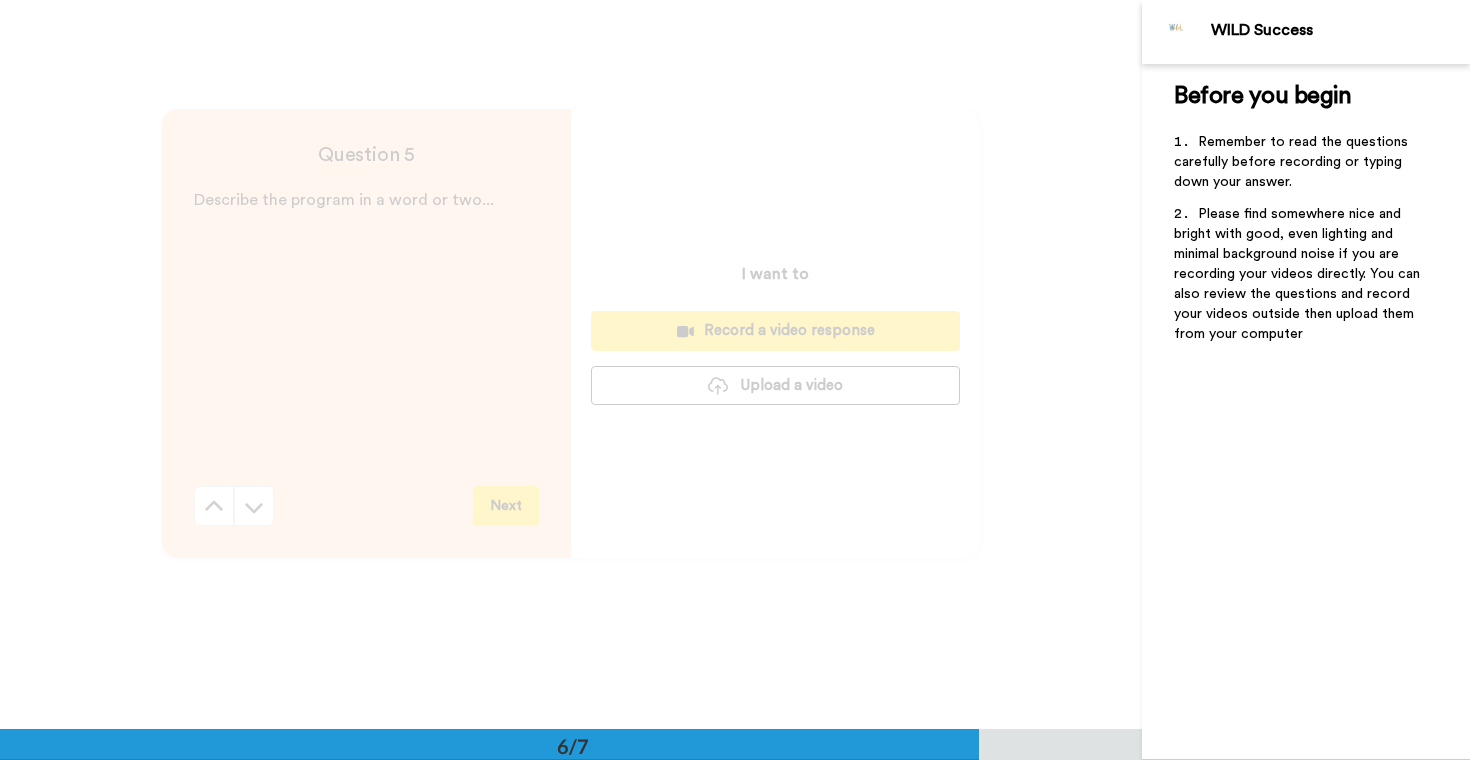 click on "Question   5 Describe the program in a word or two... Next I want to Record a video response Upload a video" at bounding box center [571, 333] 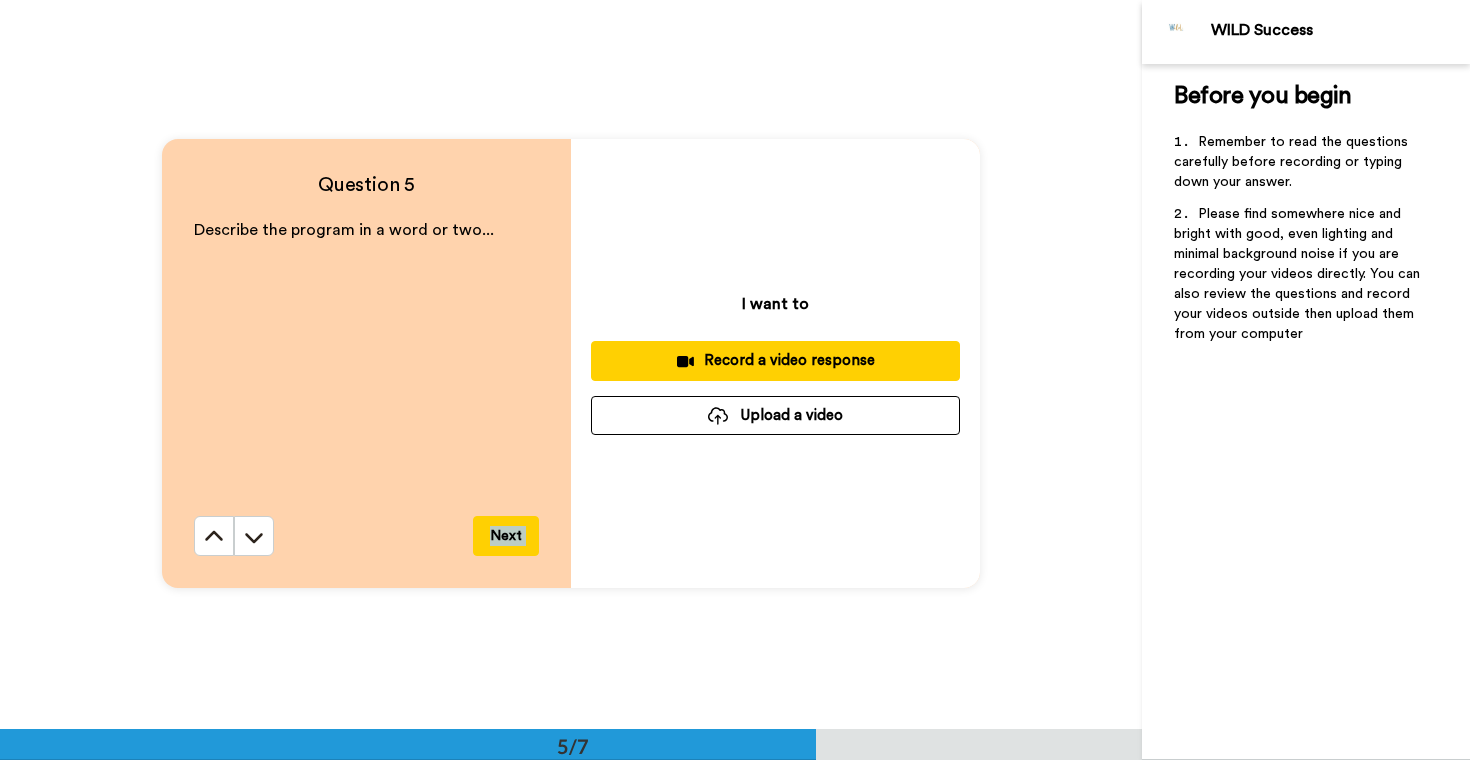 click 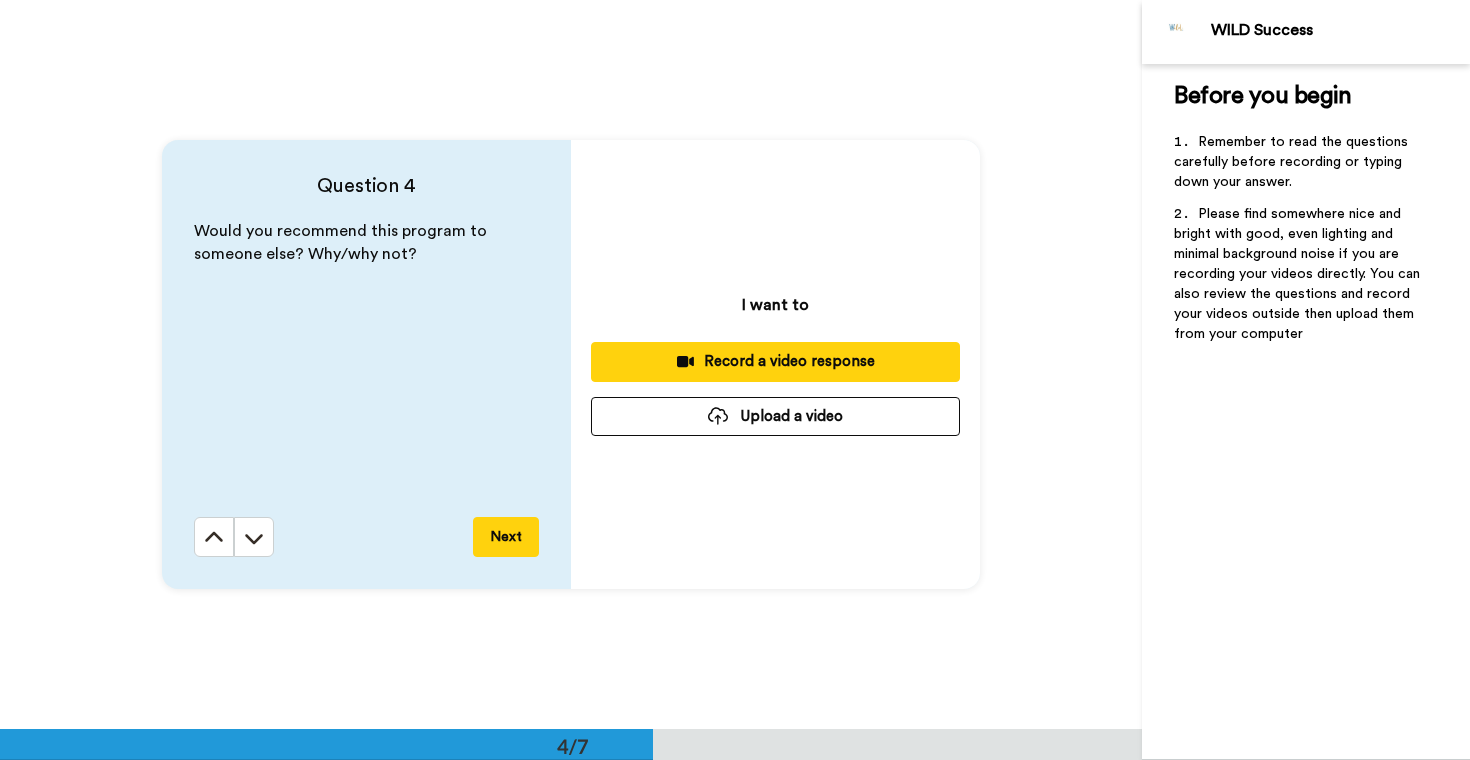 click 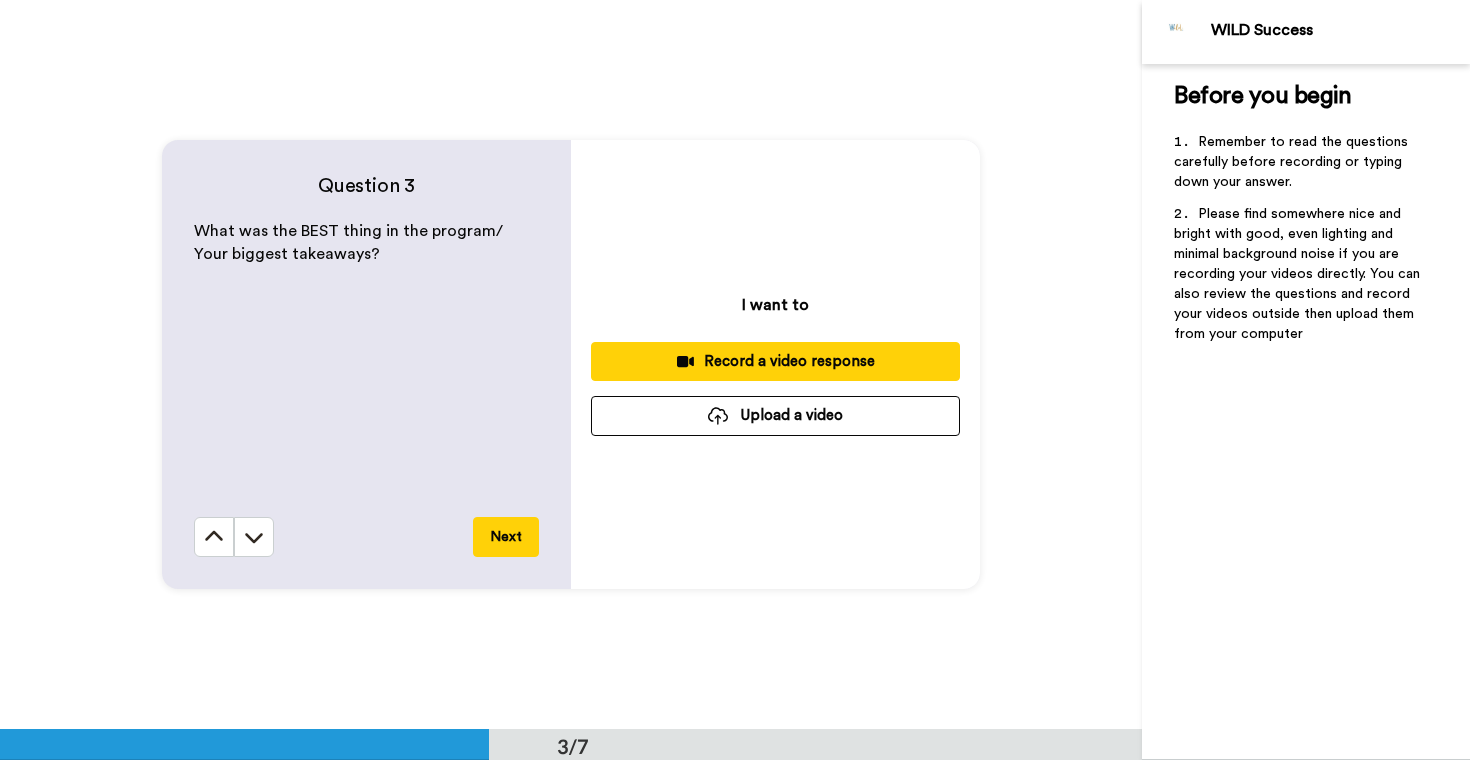 click 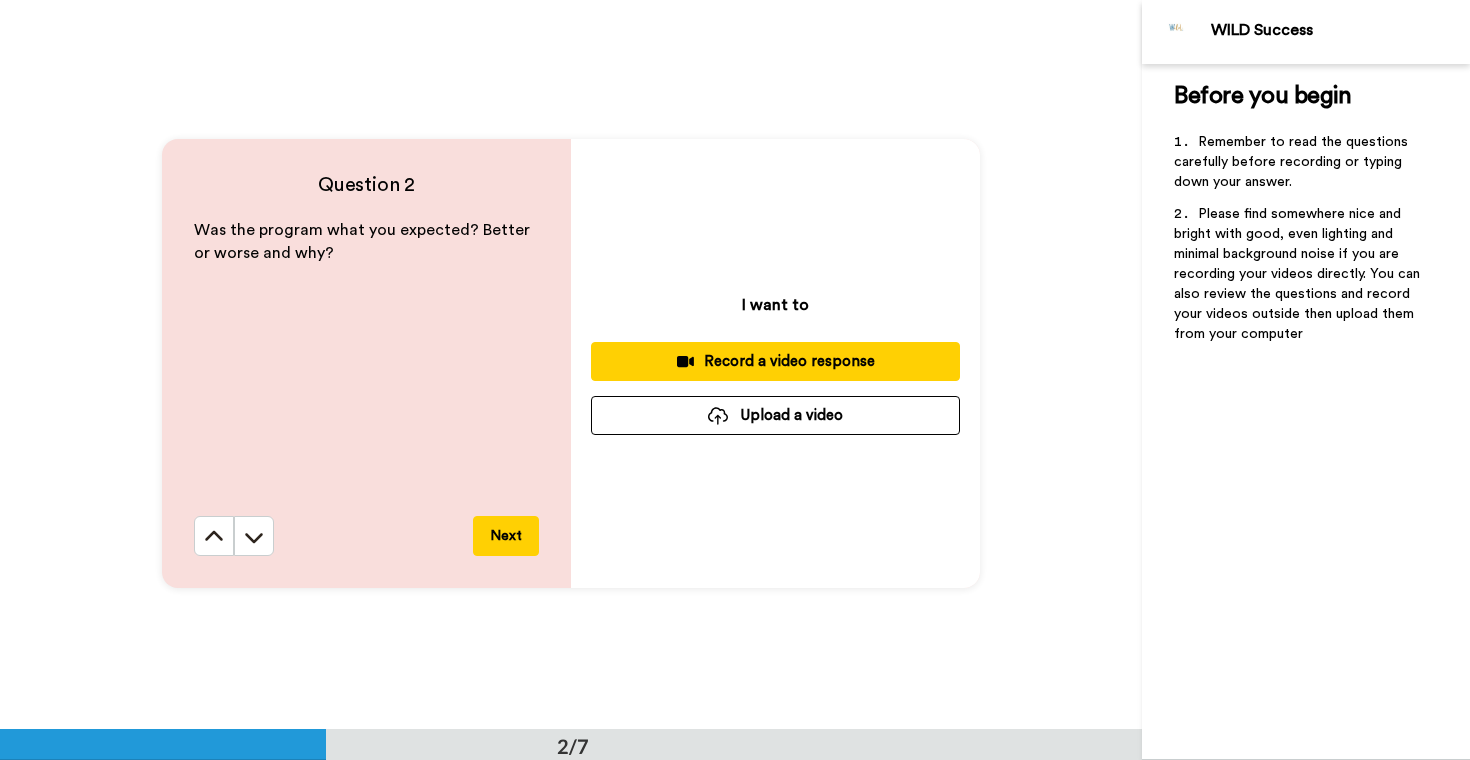 click 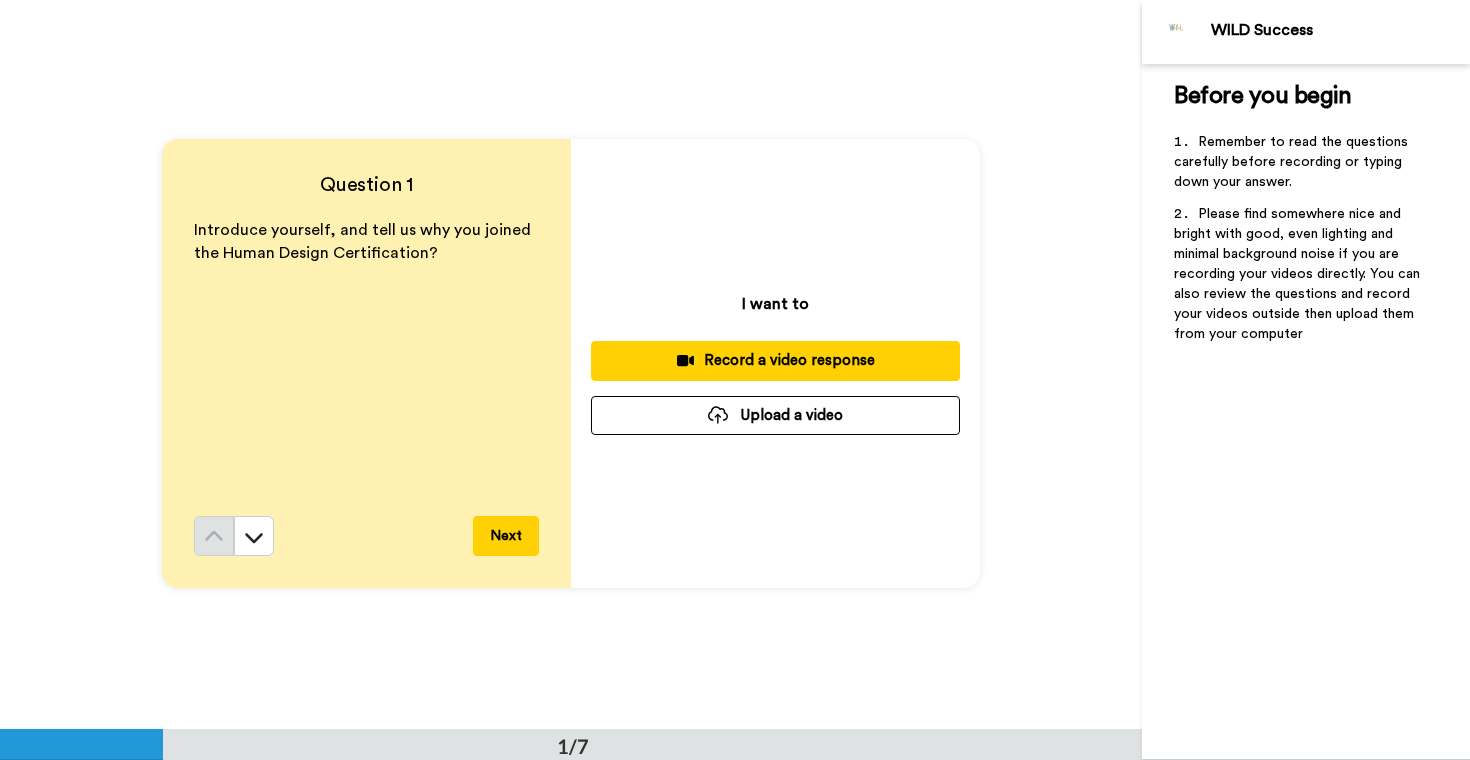scroll, scrollTop: 0, scrollLeft: 0, axis: both 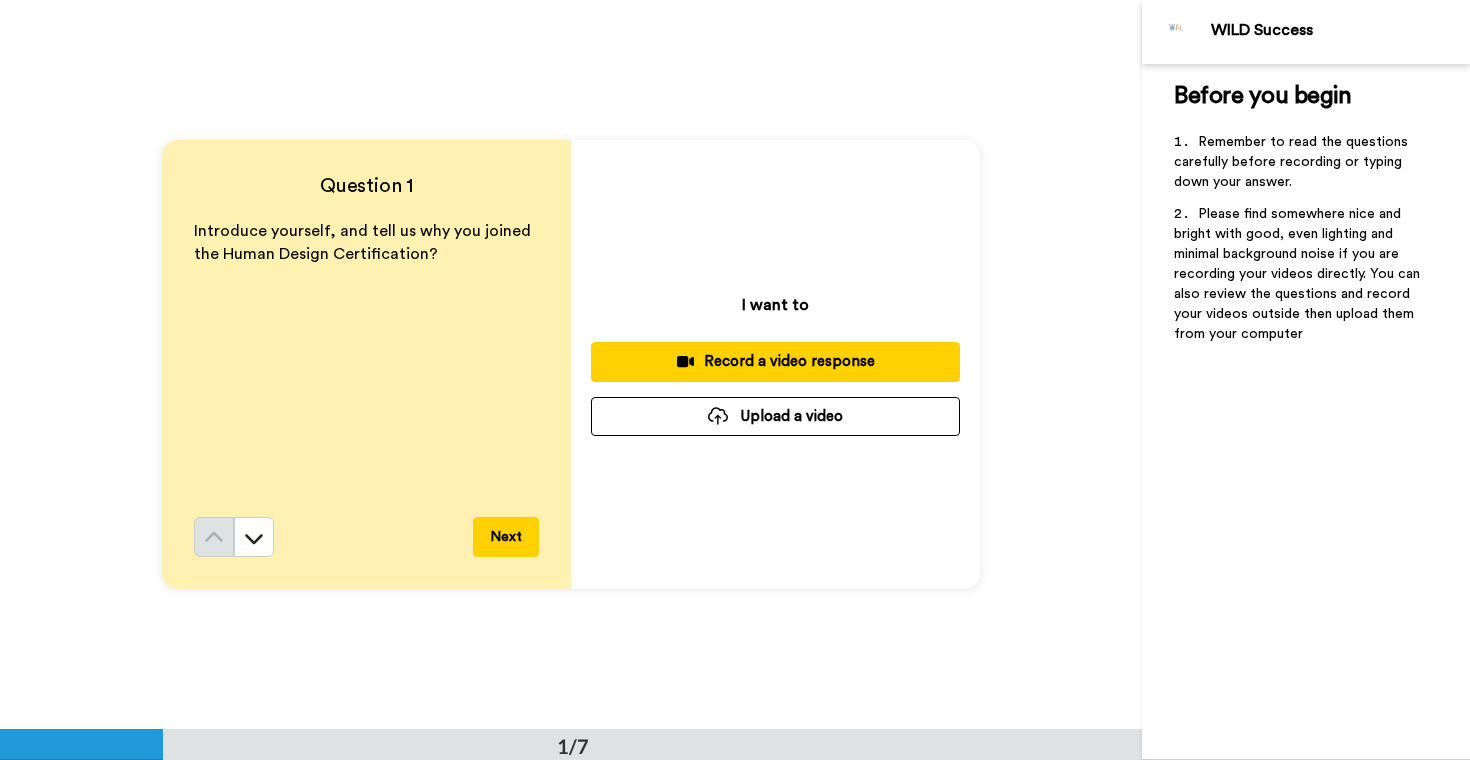 click on "Upload a video" at bounding box center [775, 416] 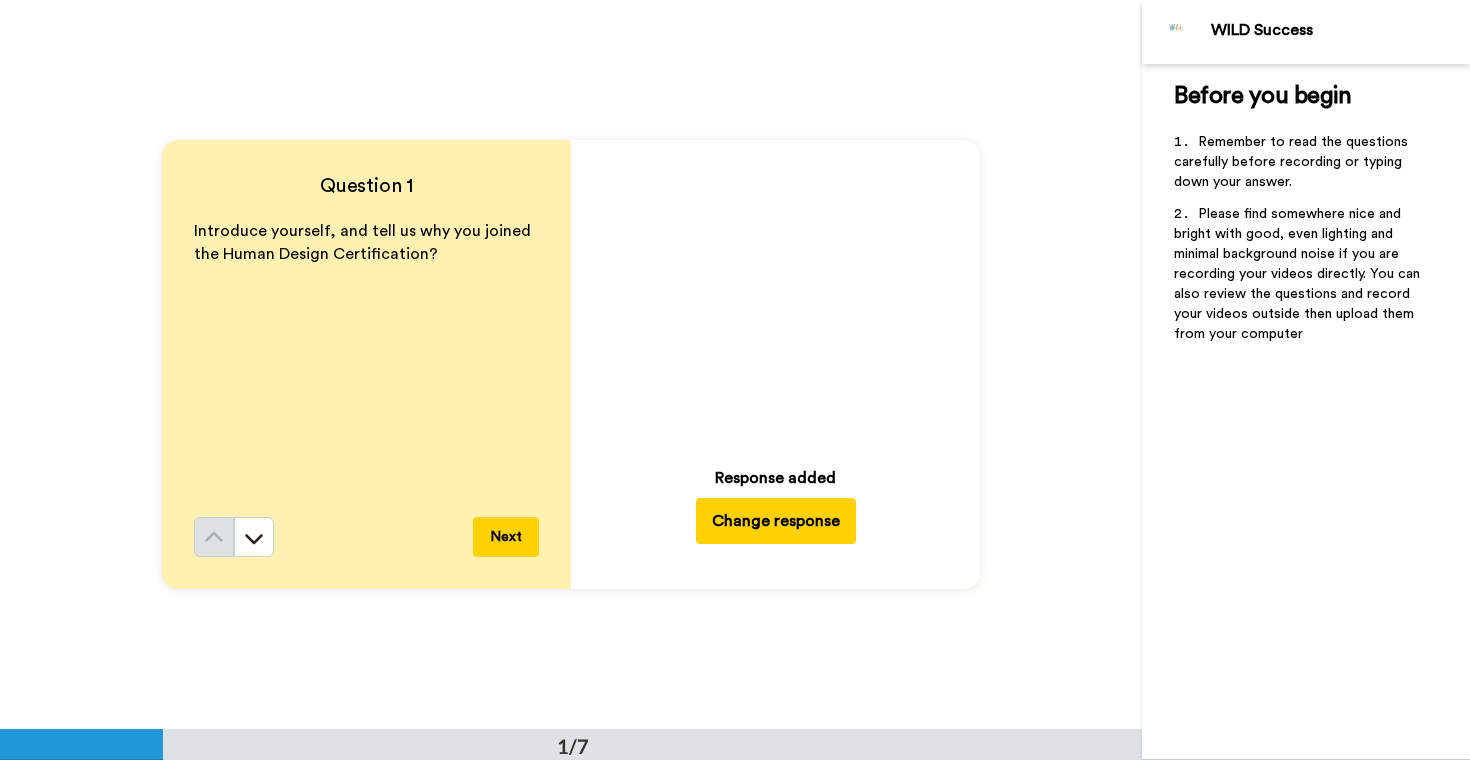 click on "Next" at bounding box center (506, 537) 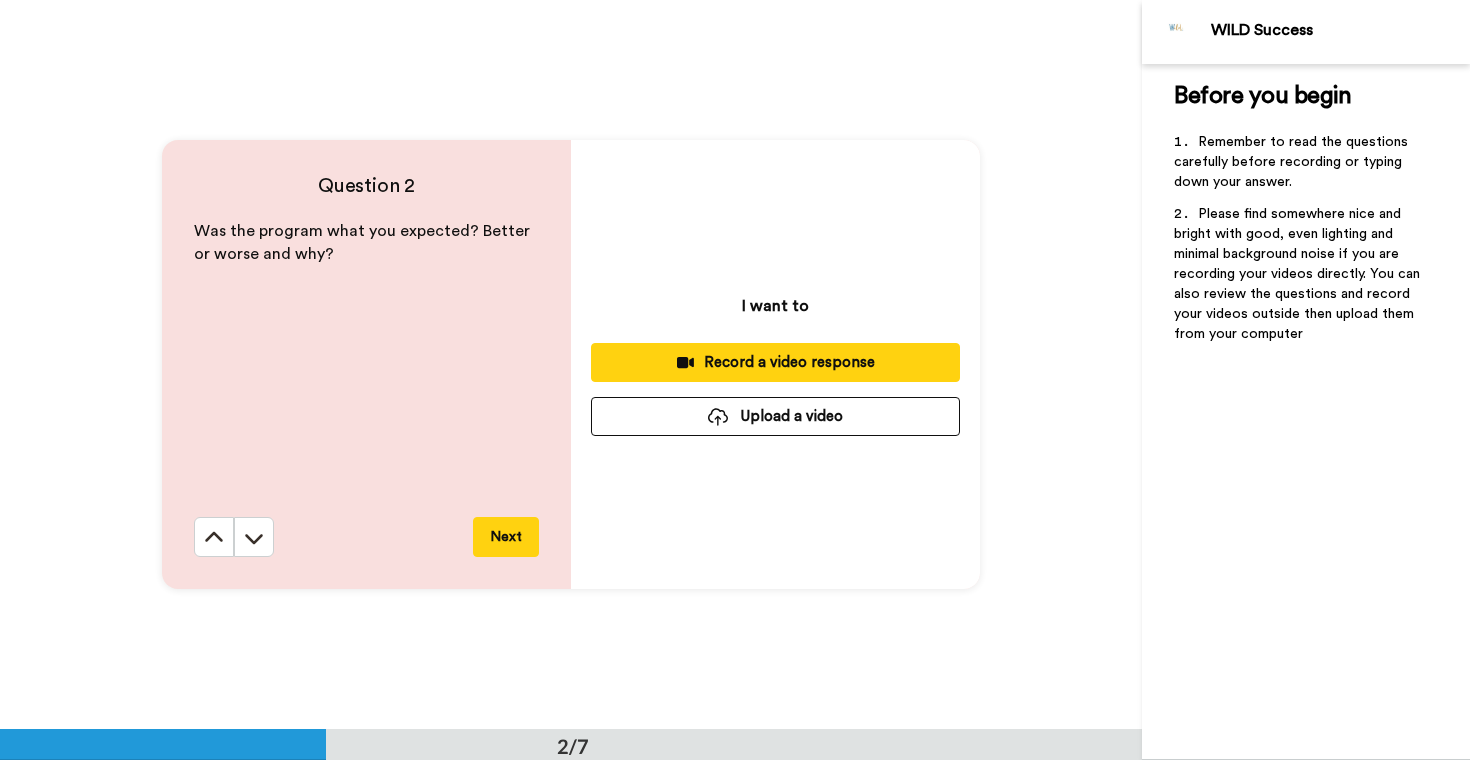 scroll, scrollTop: 730, scrollLeft: 0, axis: vertical 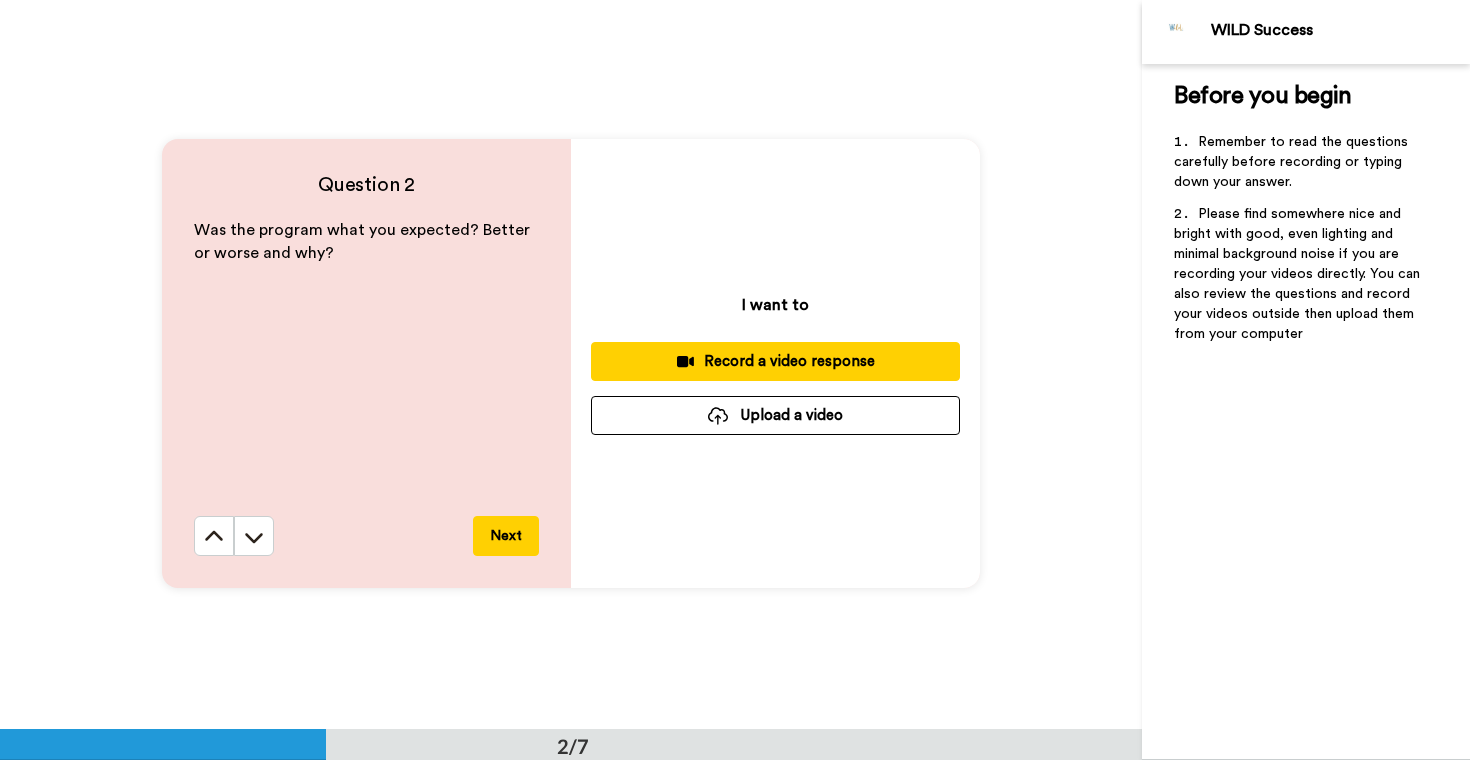 click on "Upload a video" at bounding box center (775, 415) 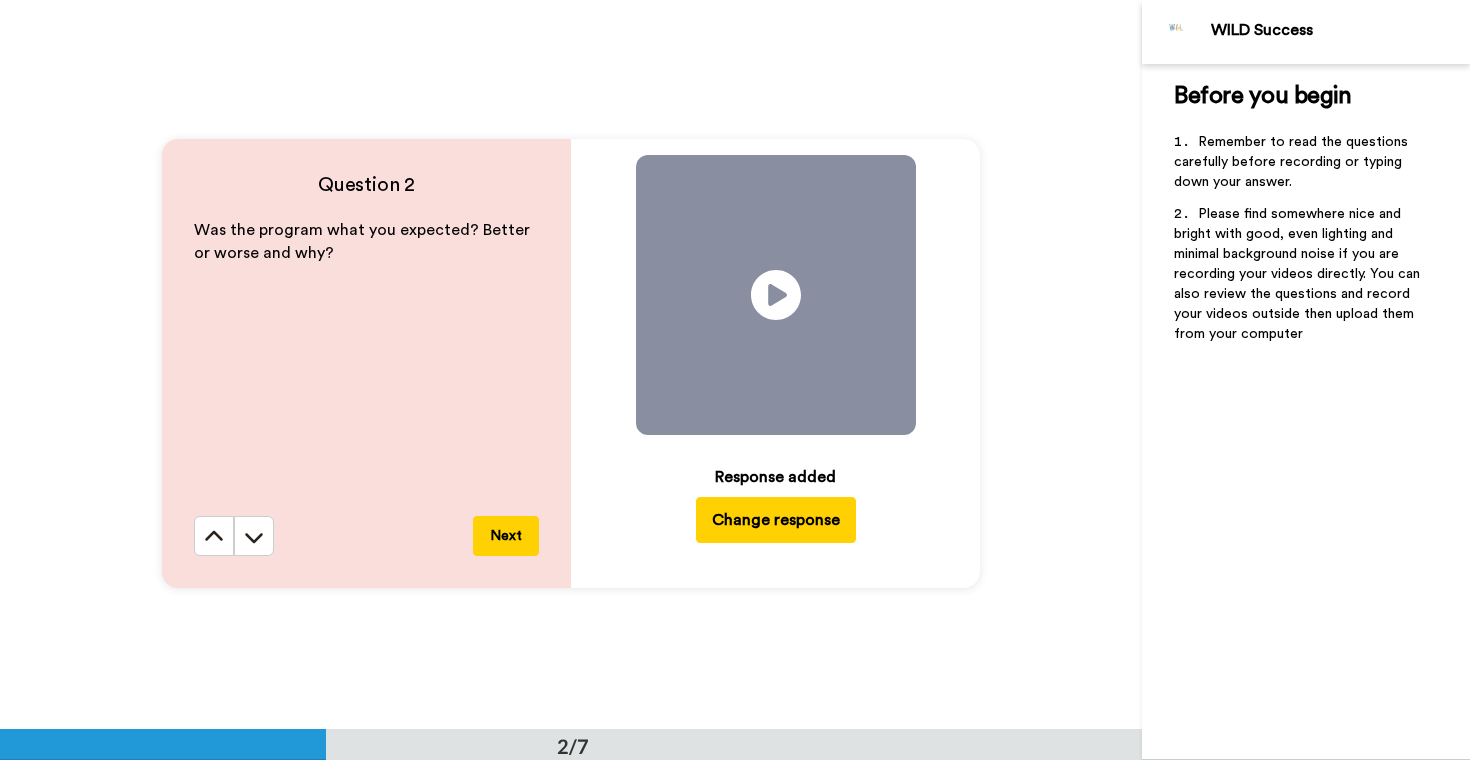 click on "Next" at bounding box center [506, 536] 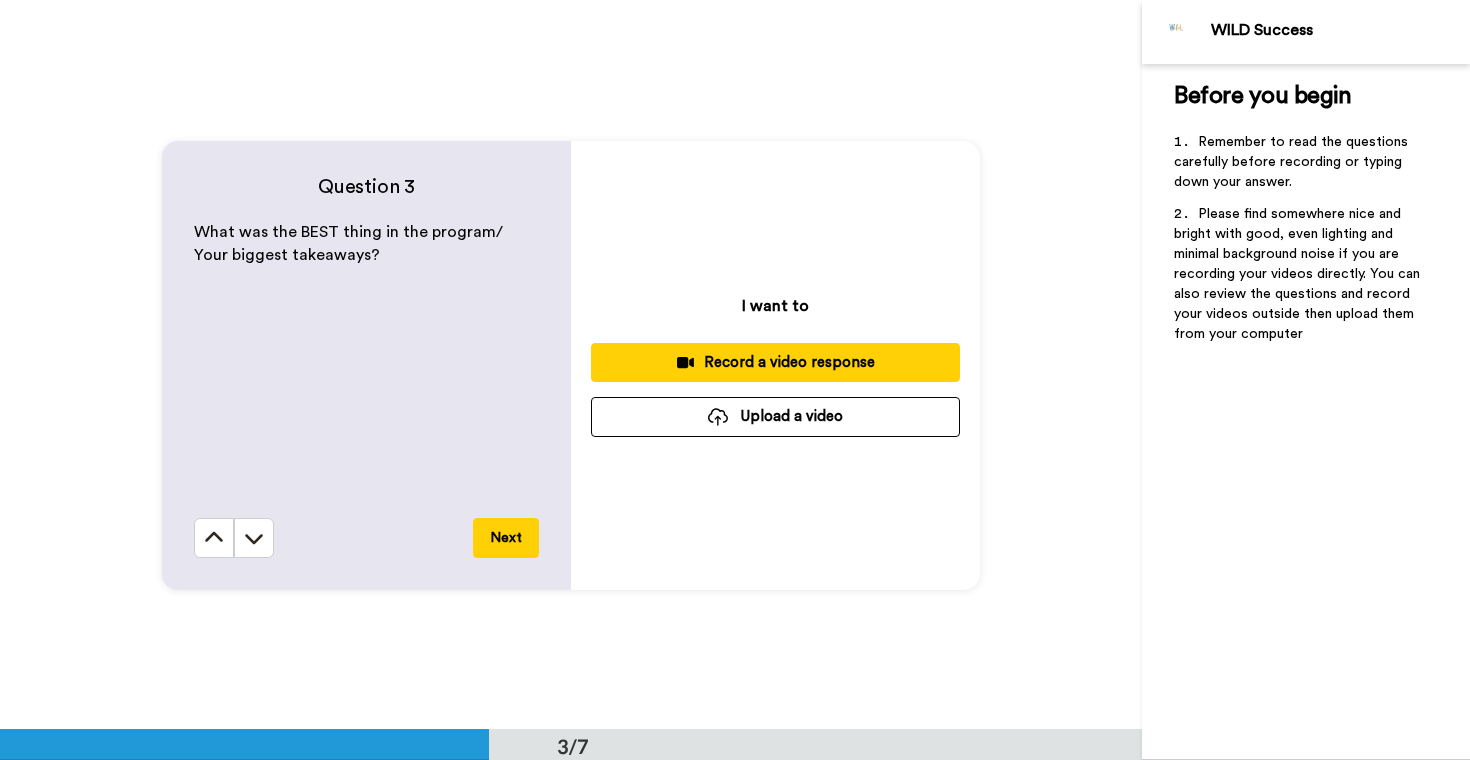 scroll, scrollTop: 1459, scrollLeft: 0, axis: vertical 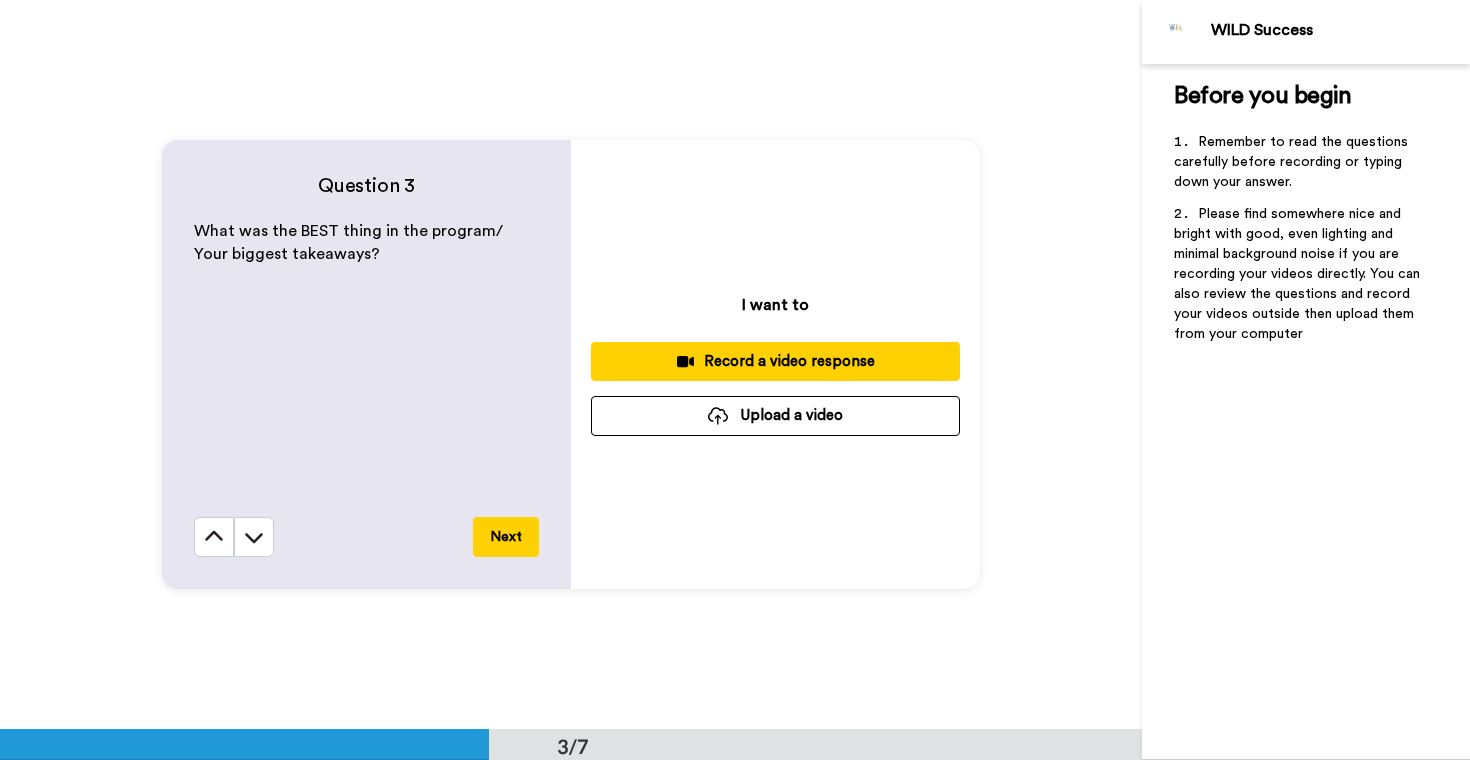click on "Upload a video" at bounding box center [775, 415] 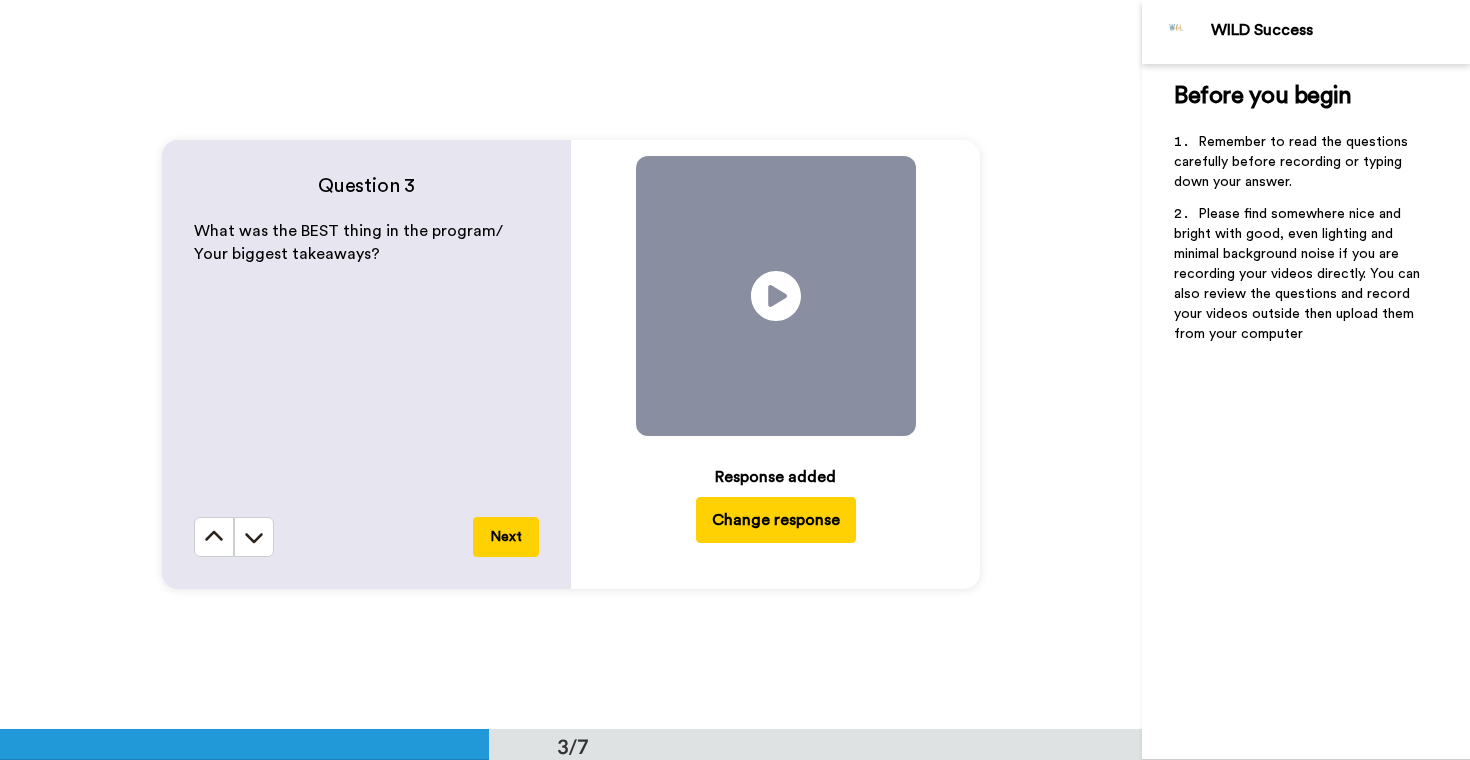 click on "Next" at bounding box center [506, 537] 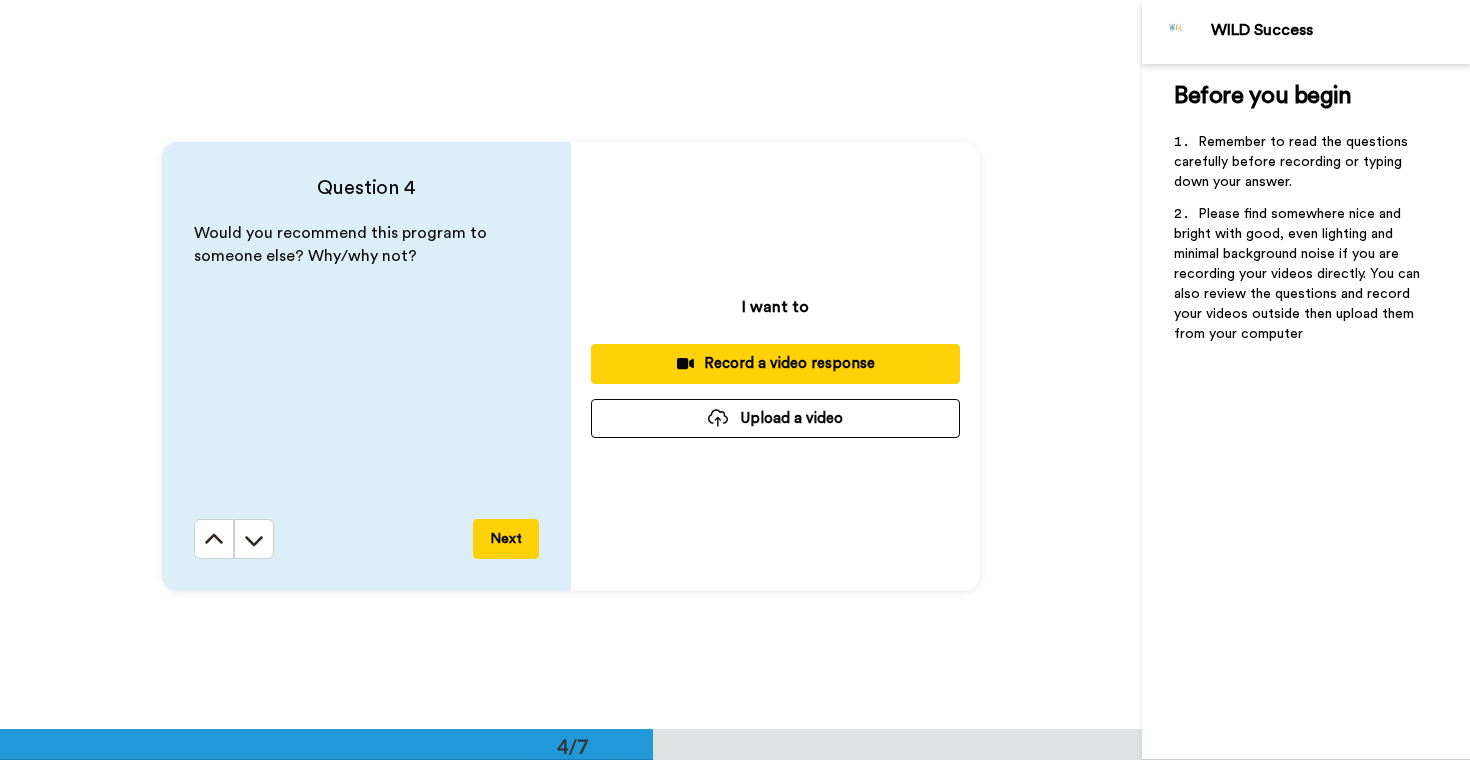 scroll, scrollTop: 2188, scrollLeft: 0, axis: vertical 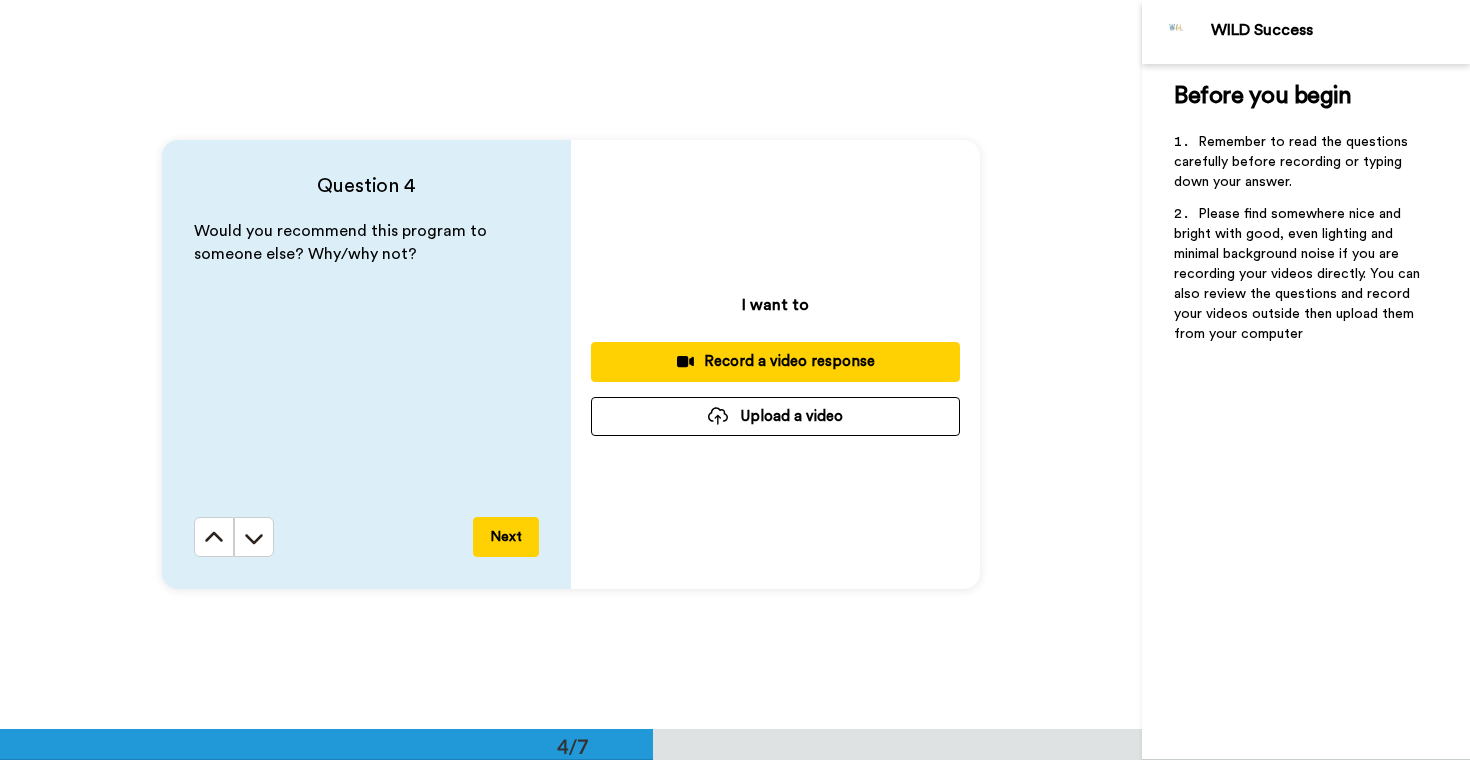 click on "Upload a video" at bounding box center (775, 416) 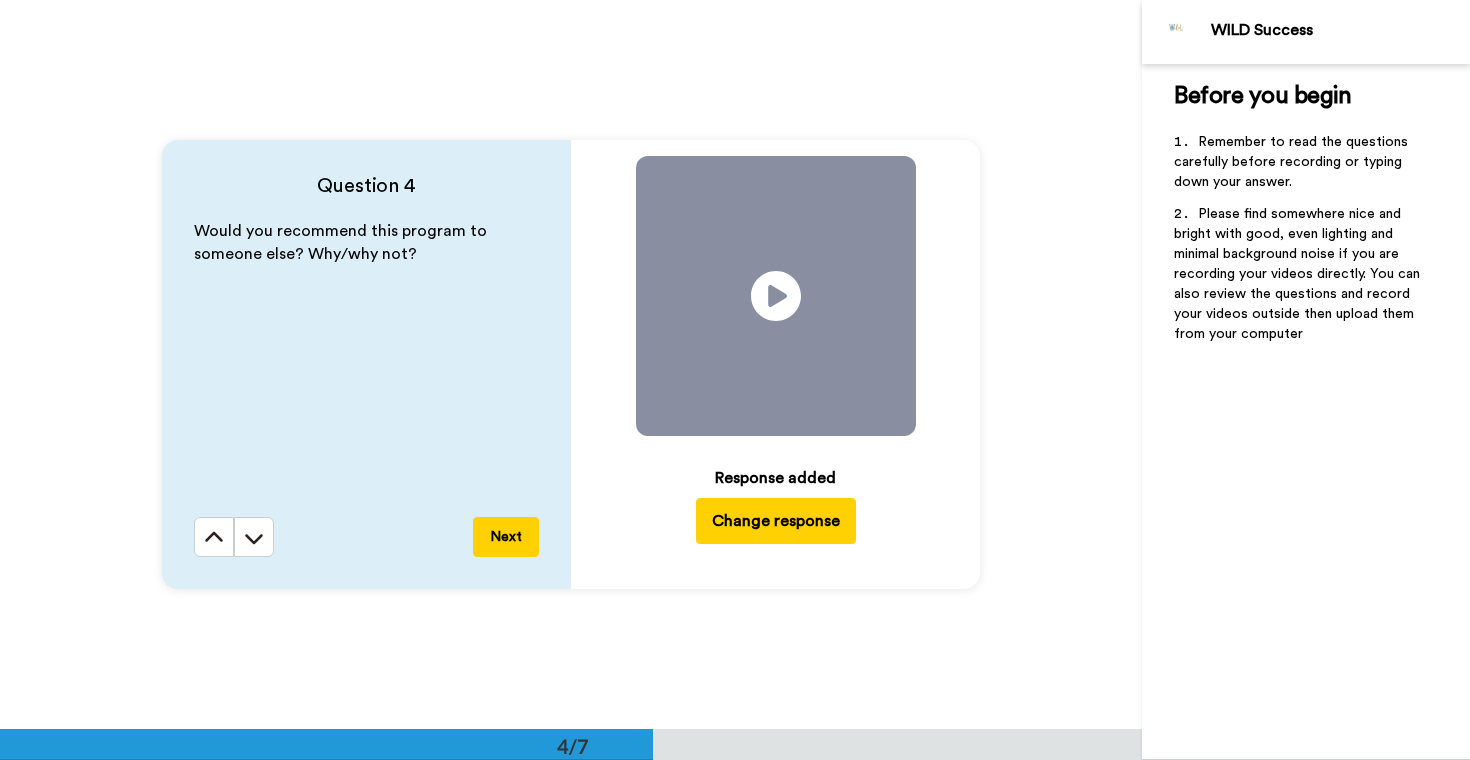 click on "Next" at bounding box center (506, 537) 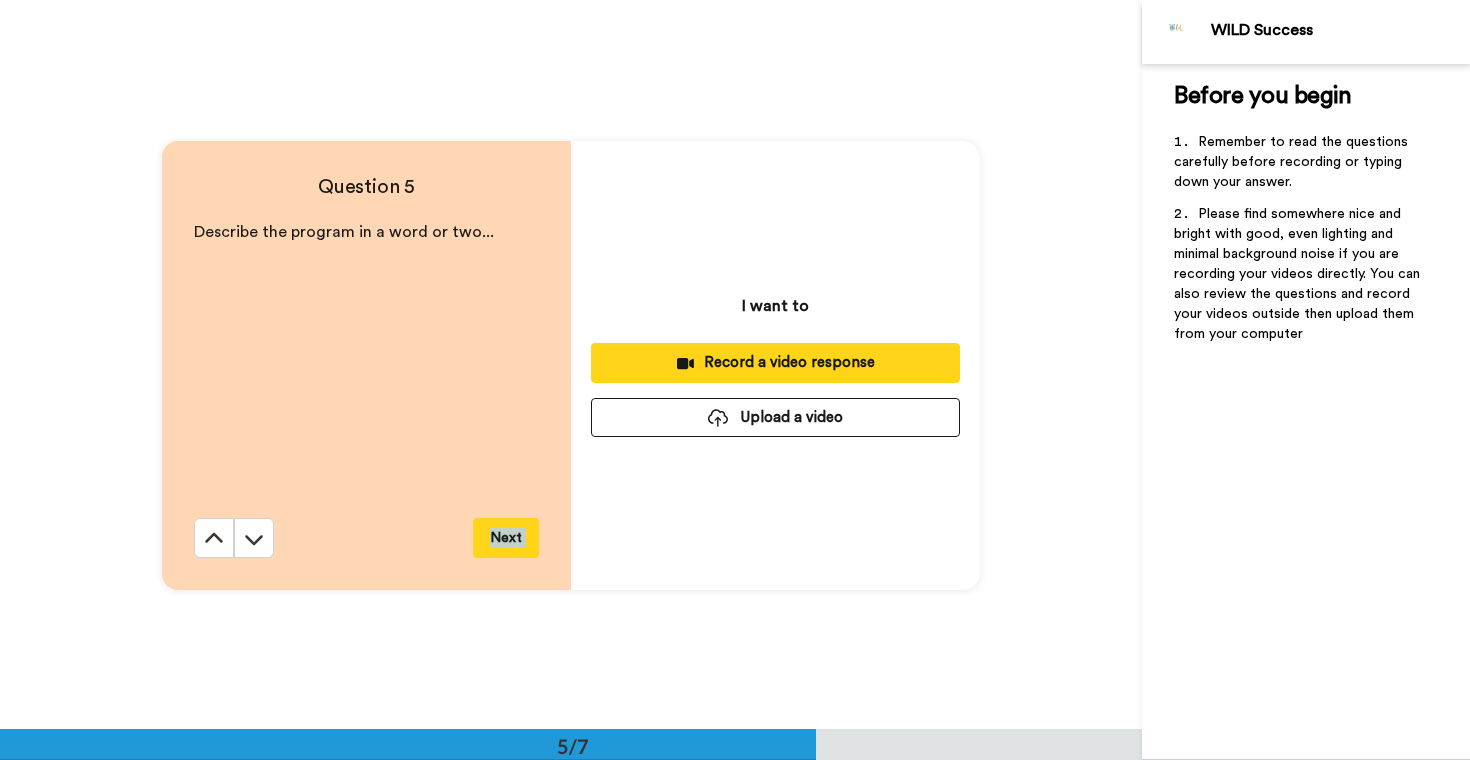 scroll, scrollTop: 2918, scrollLeft: 0, axis: vertical 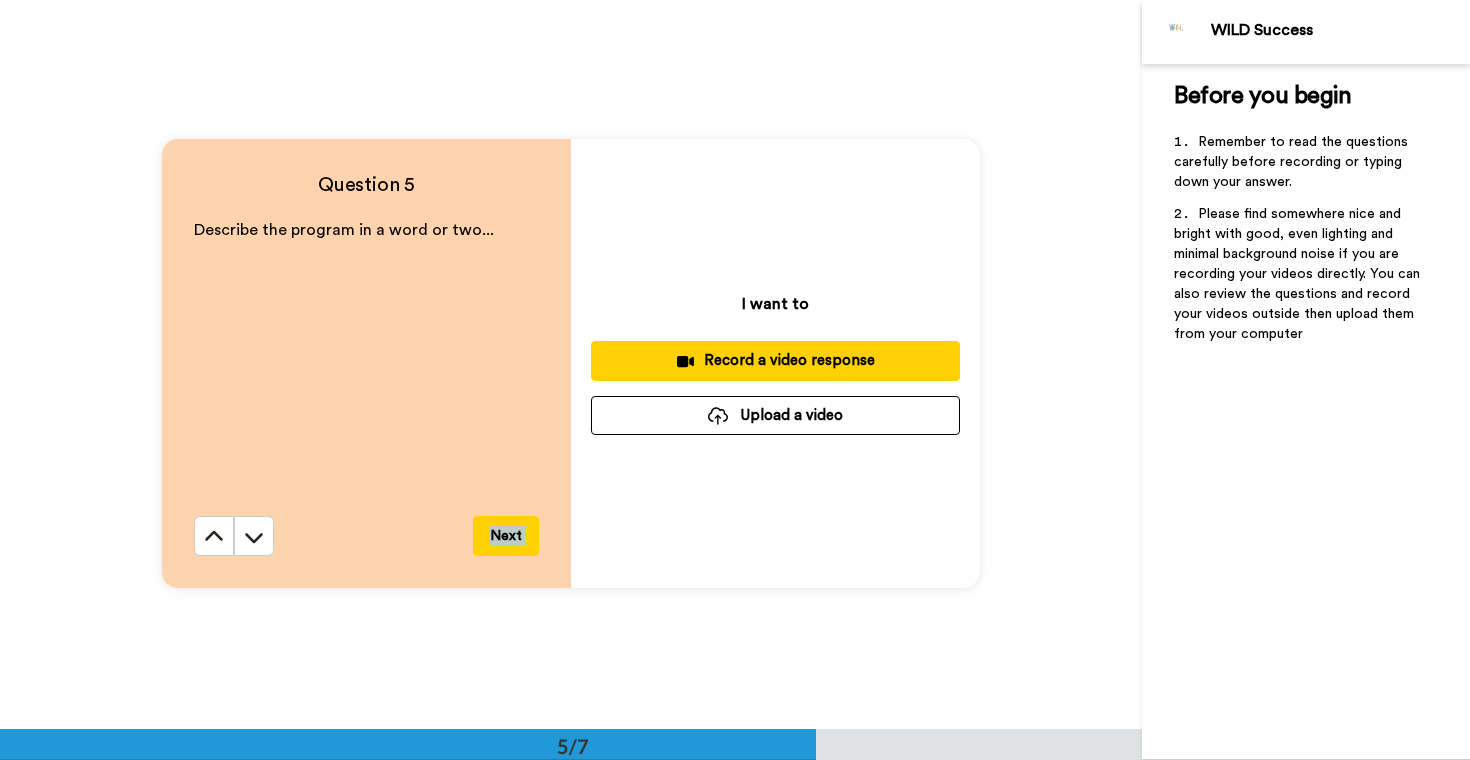 click on "Upload a video" at bounding box center (775, 415) 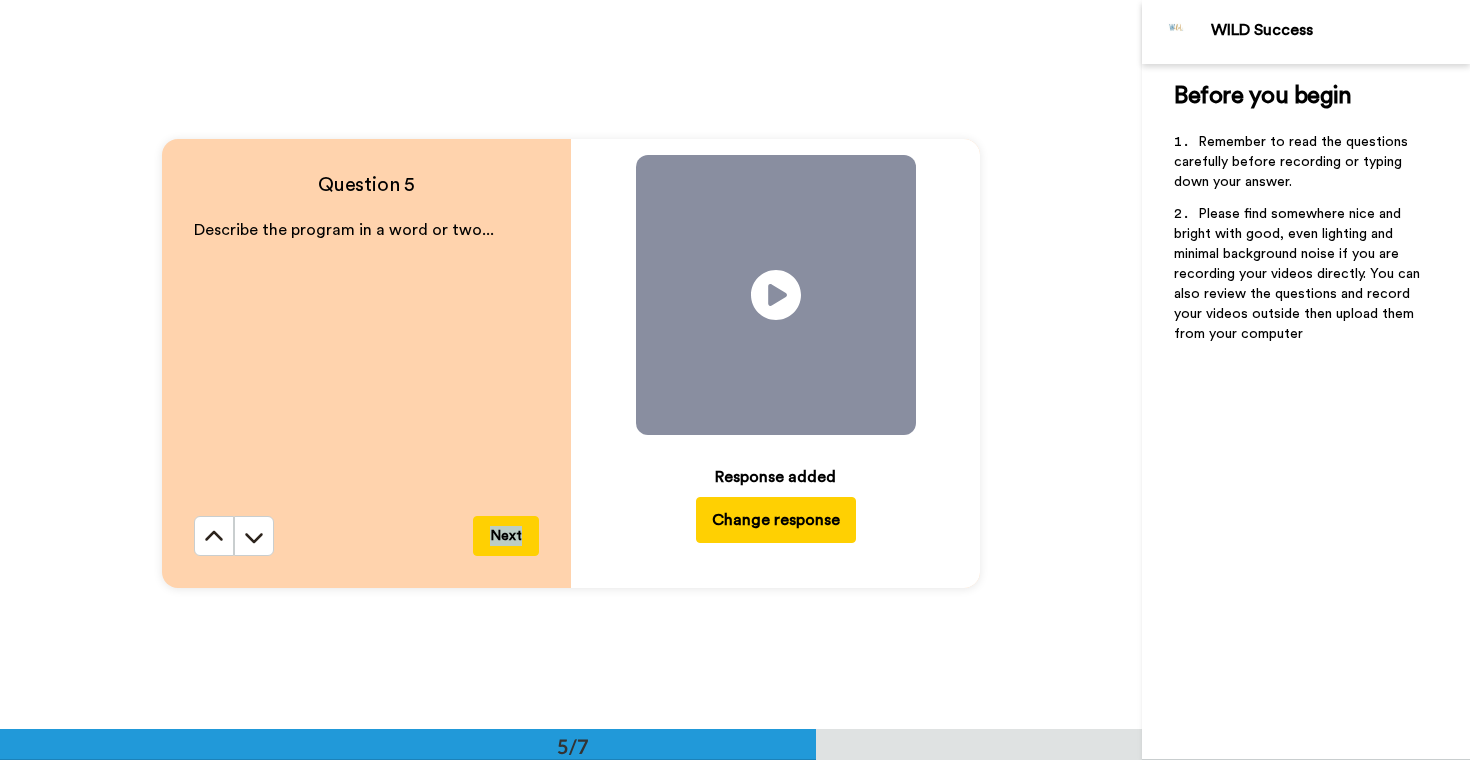 click on "Next" at bounding box center (506, 536) 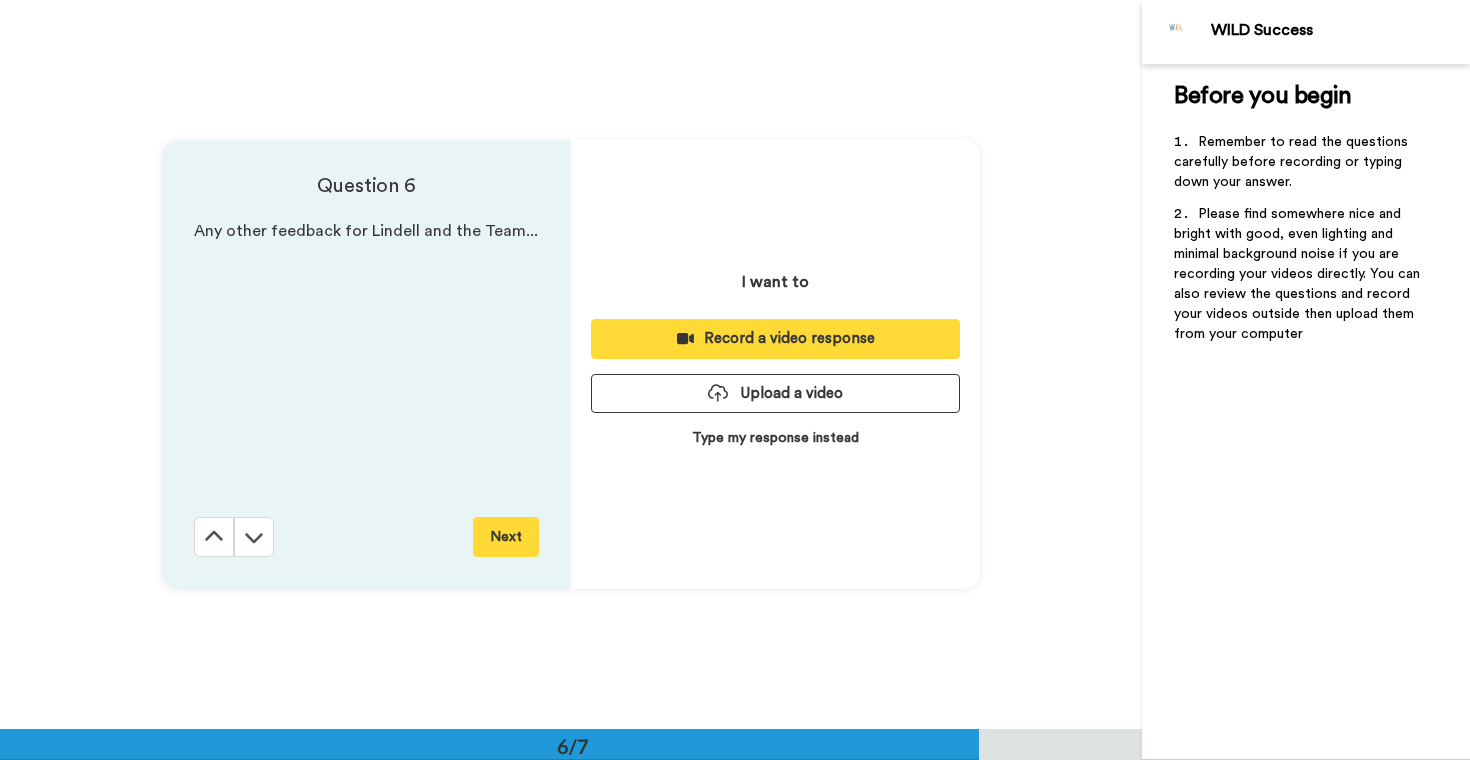 scroll, scrollTop: 3647, scrollLeft: 0, axis: vertical 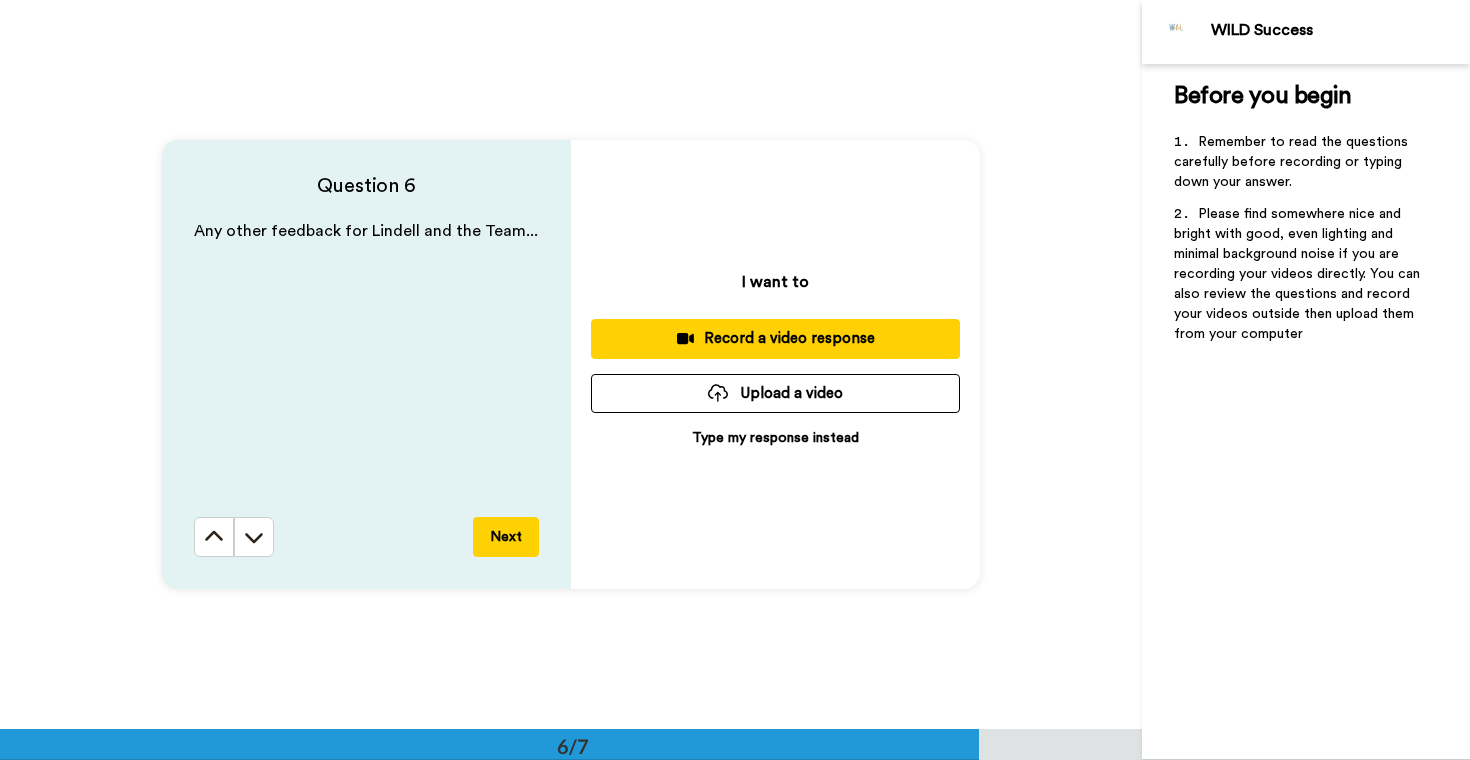 click on "Upload a video" at bounding box center (775, 393) 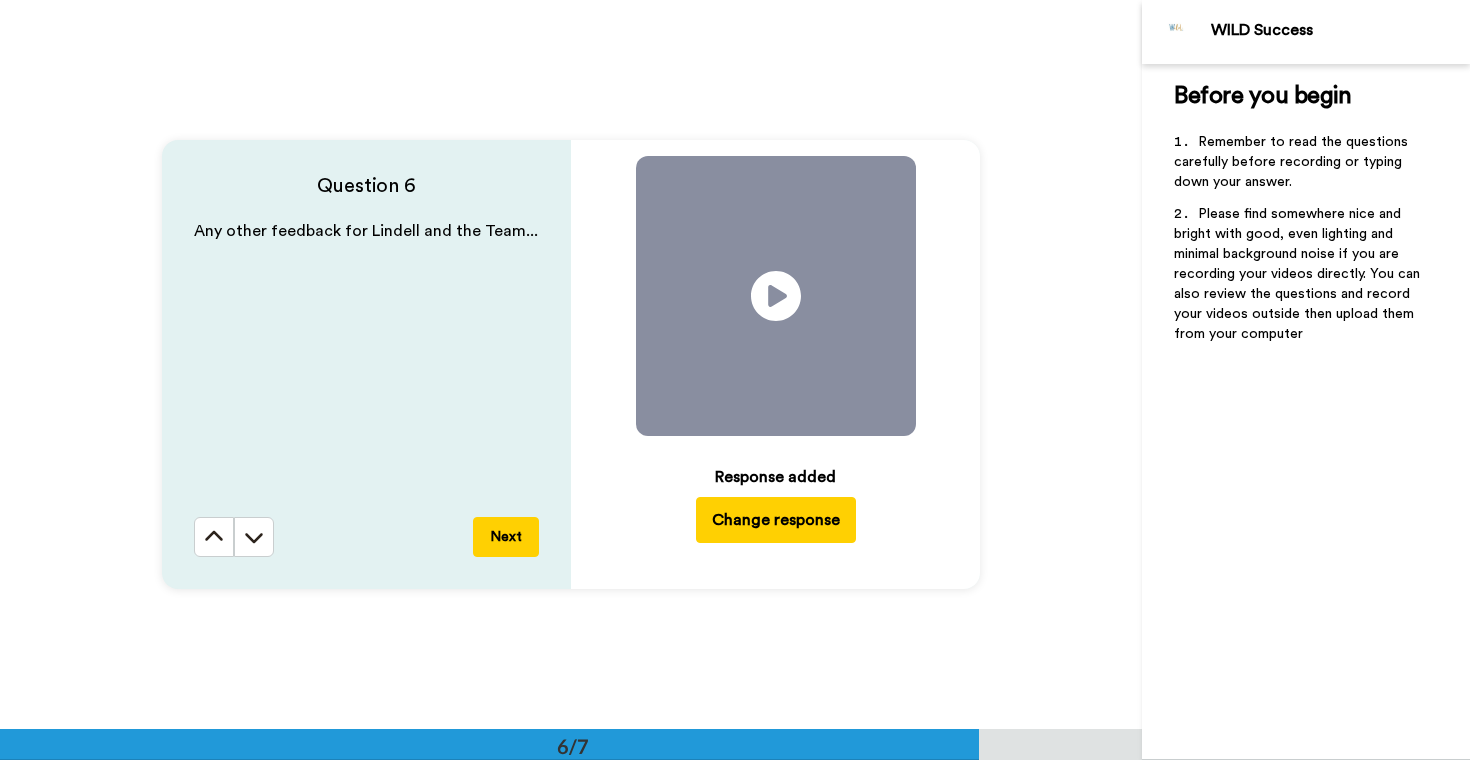 click on "Next" at bounding box center (506, 537) 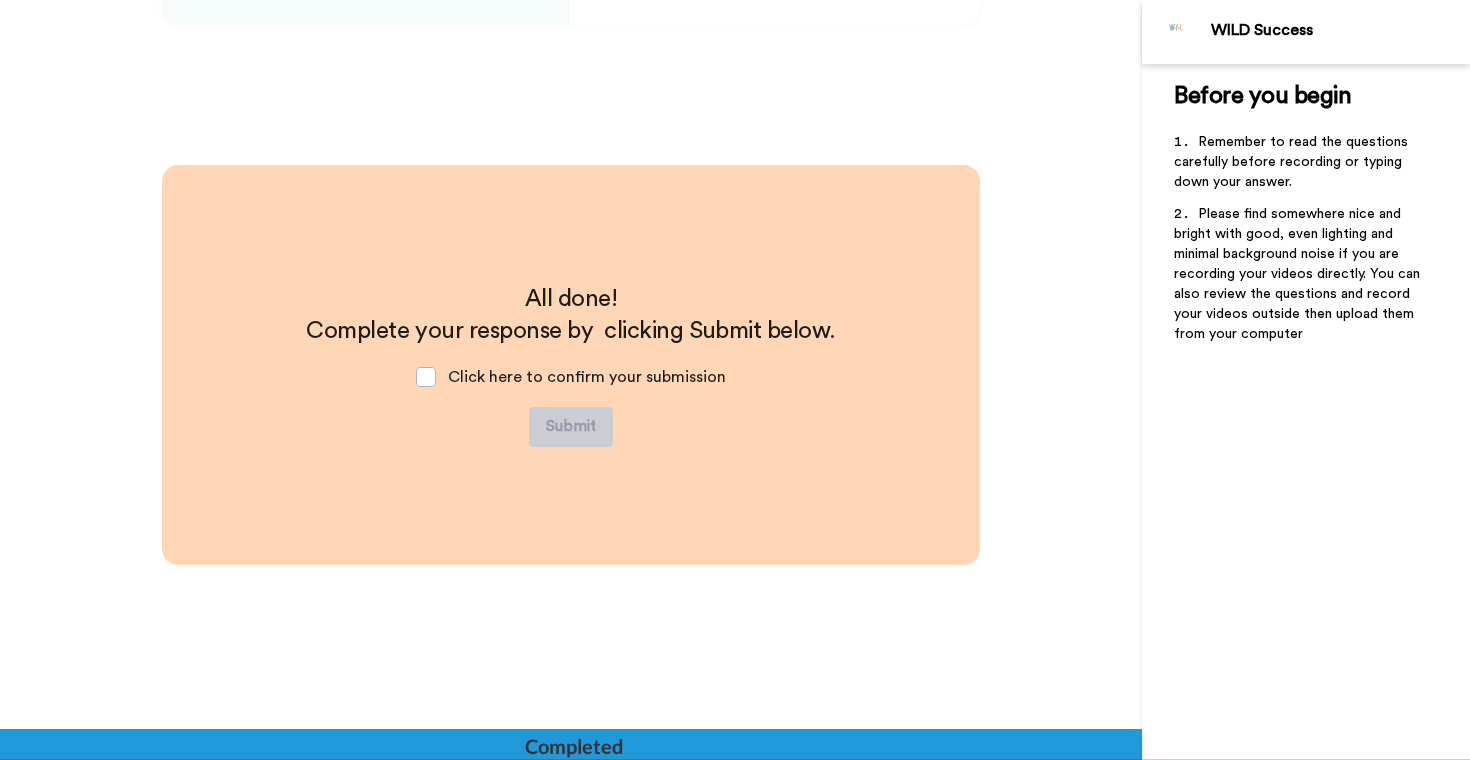 scroll, scrollTop: 4212, scrollLeft: 0, axis: vertical 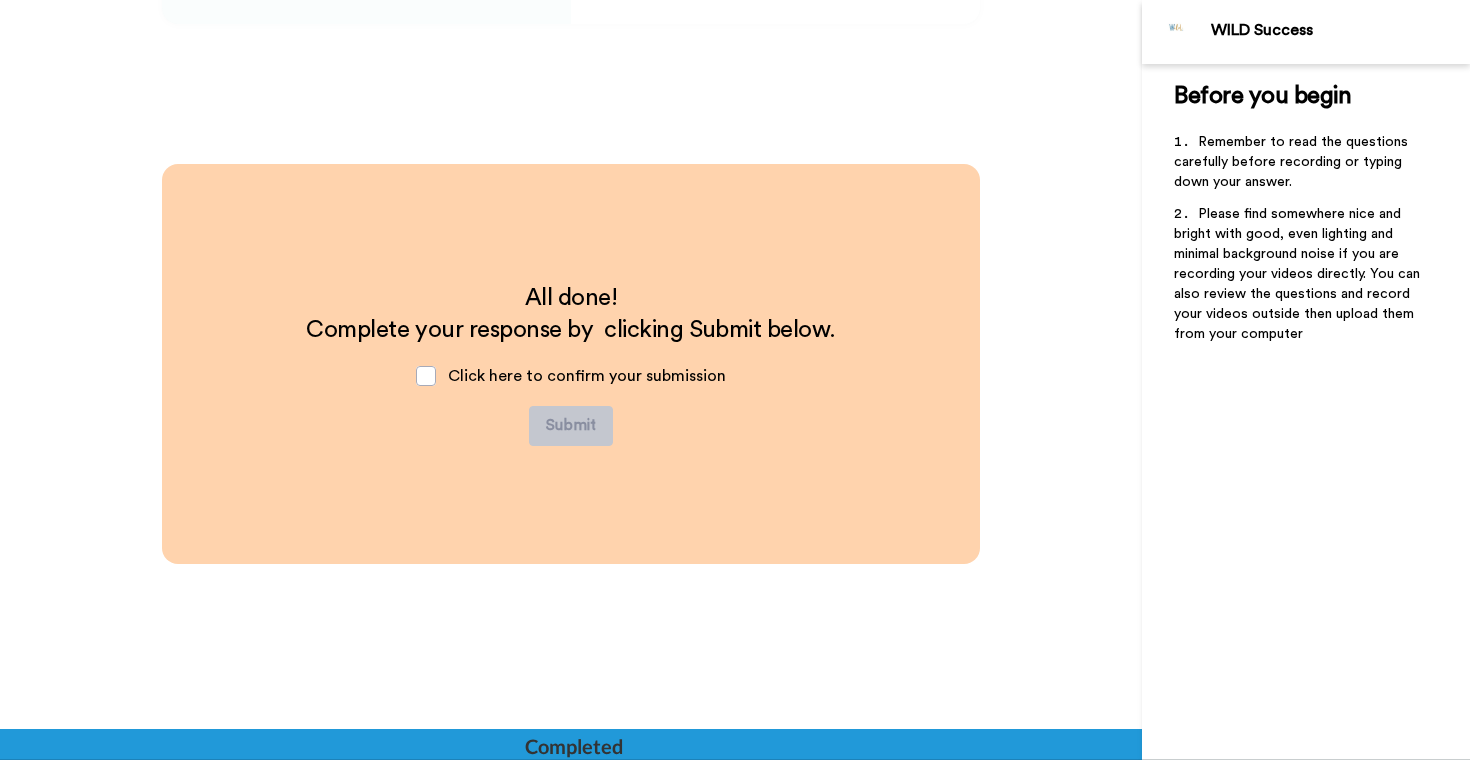 click on "Click here to confirm your submission" at bounding box center [587, 376] 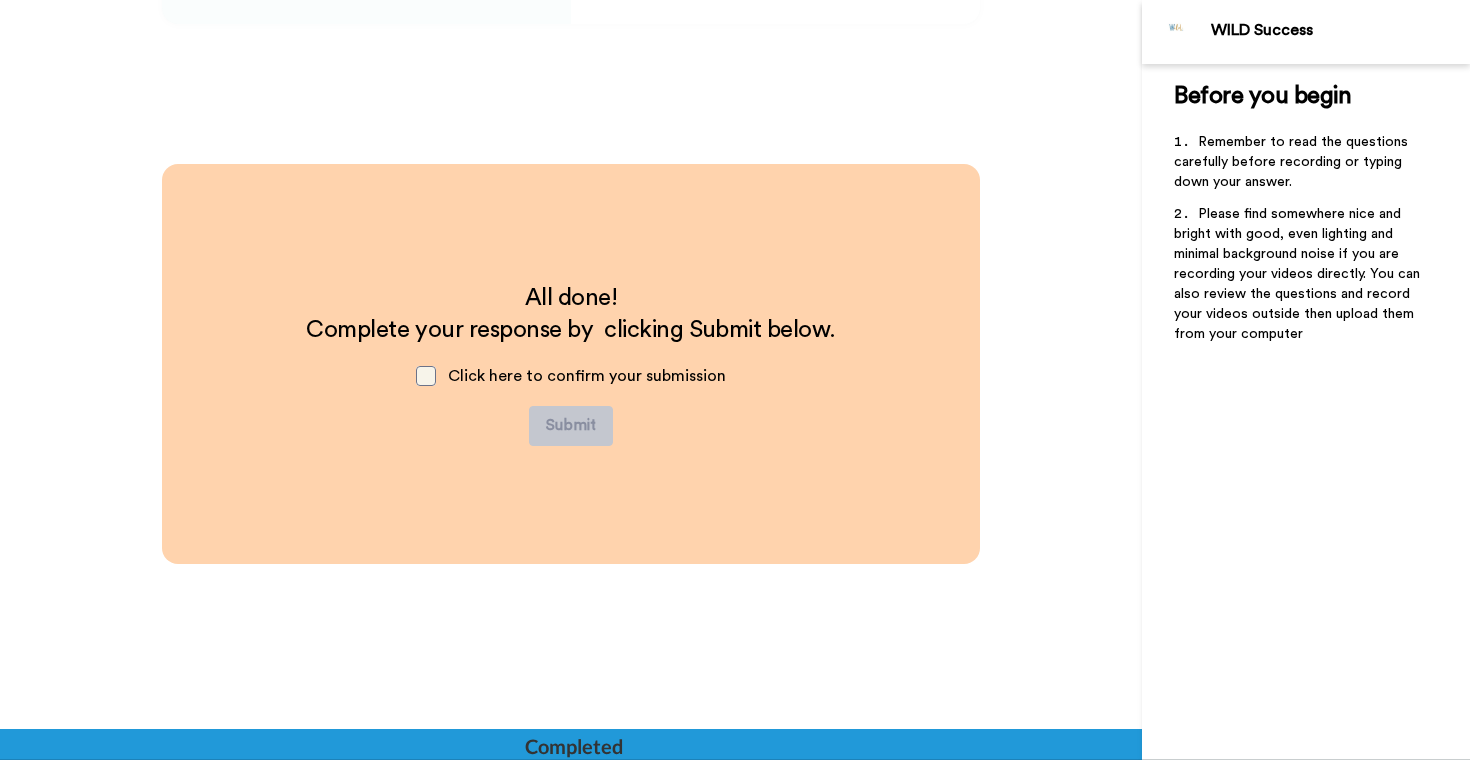 click at bounding box center [426, 376] 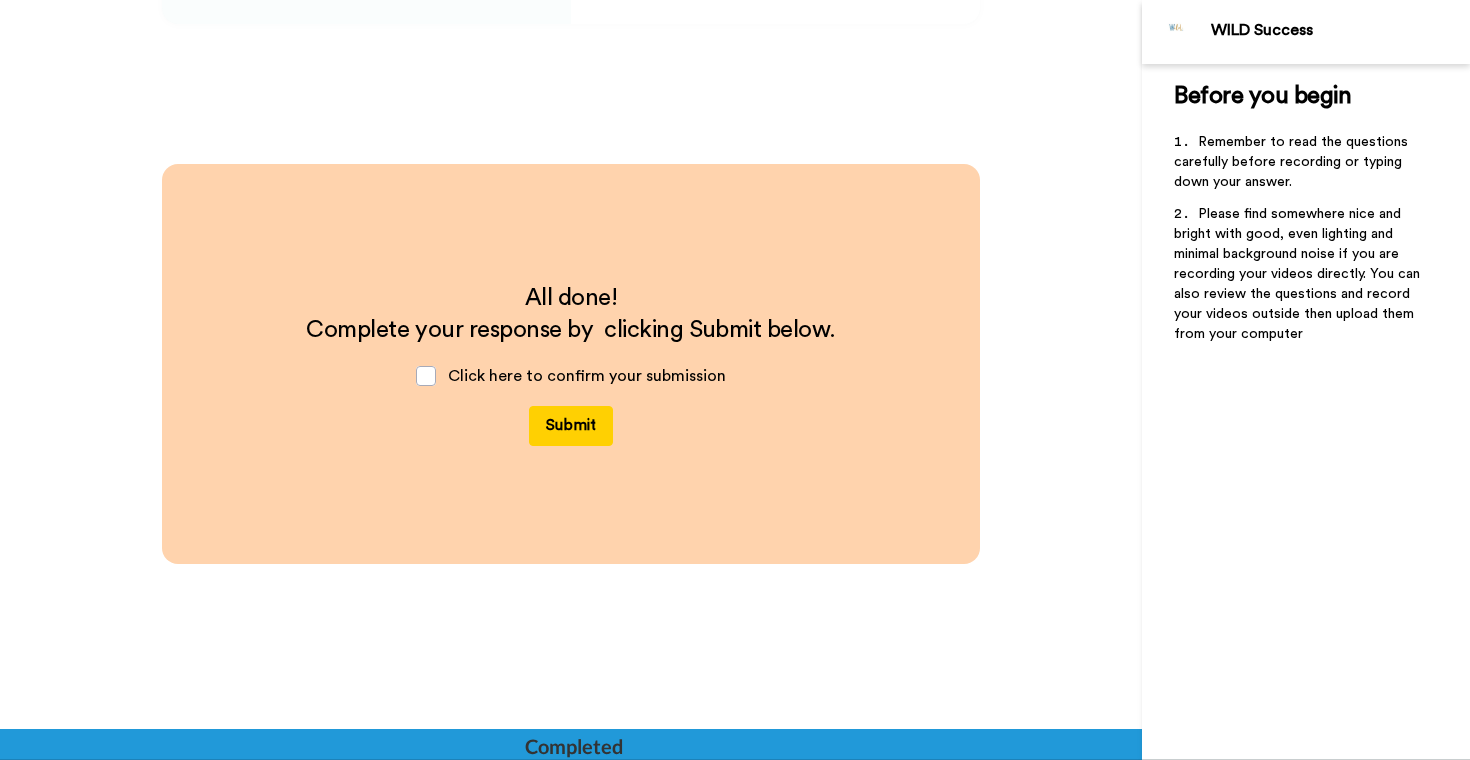 click on "Submit" at bounding box center [571, 426] 